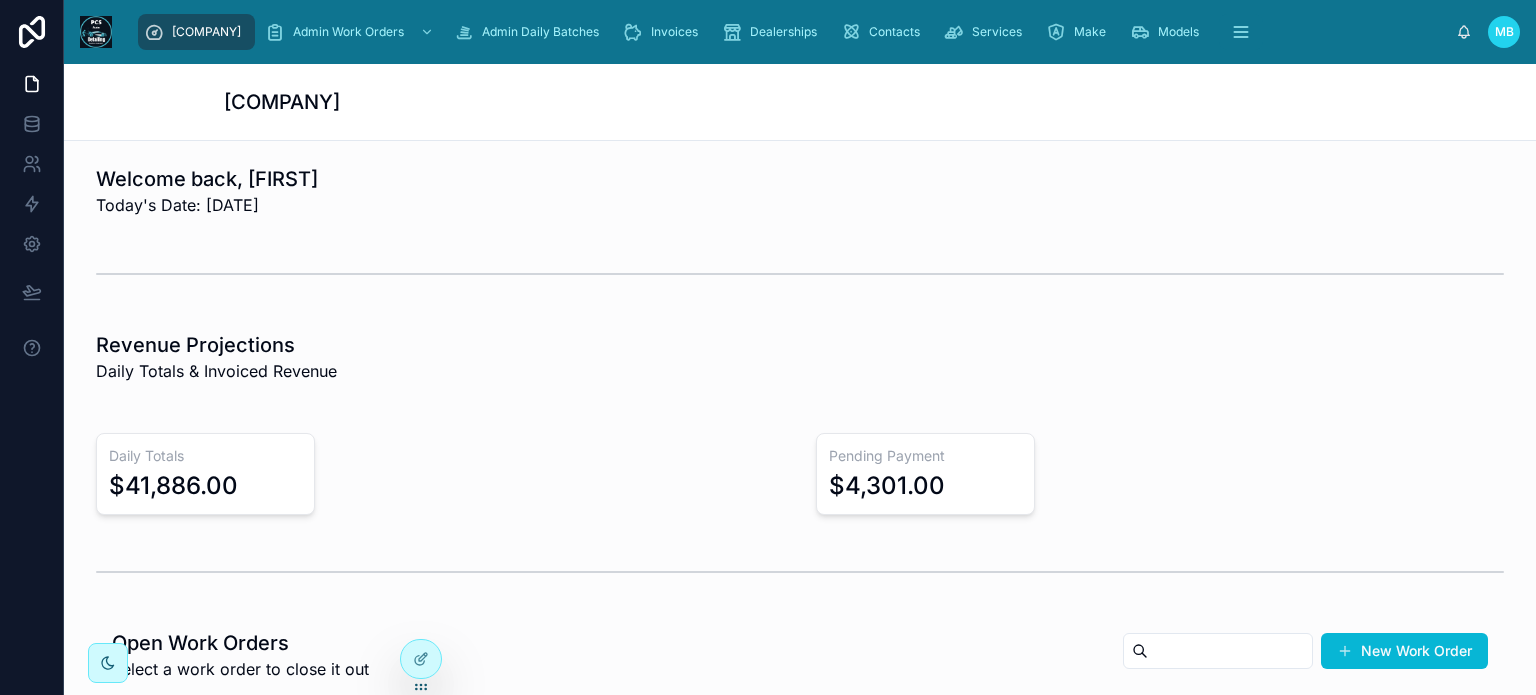 scroll, scrollTop: 0, scrollLeft: 0, axis: both 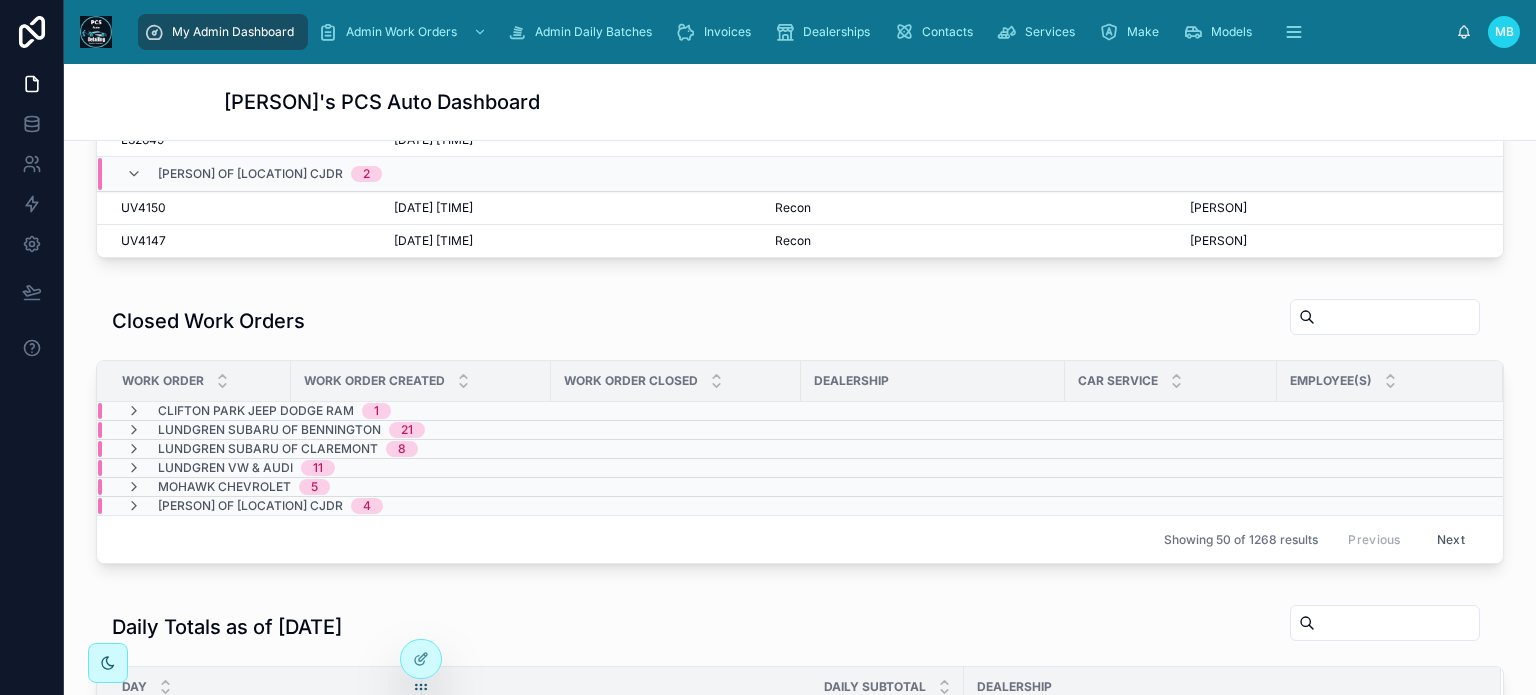 click on "Closed Work Orders" at bounding box center (800, 321) 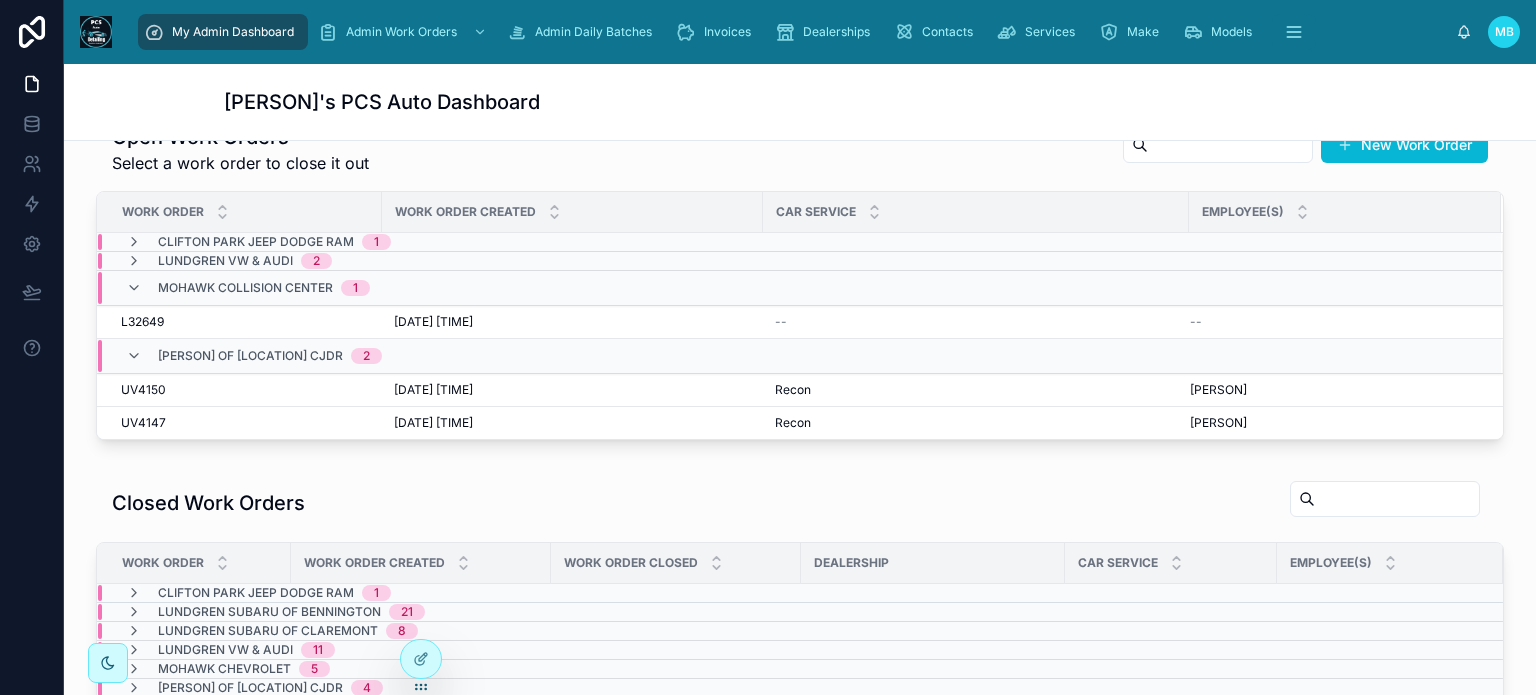 scroll, scrollTop: 484, scrollLeft: 0, axis: vertical 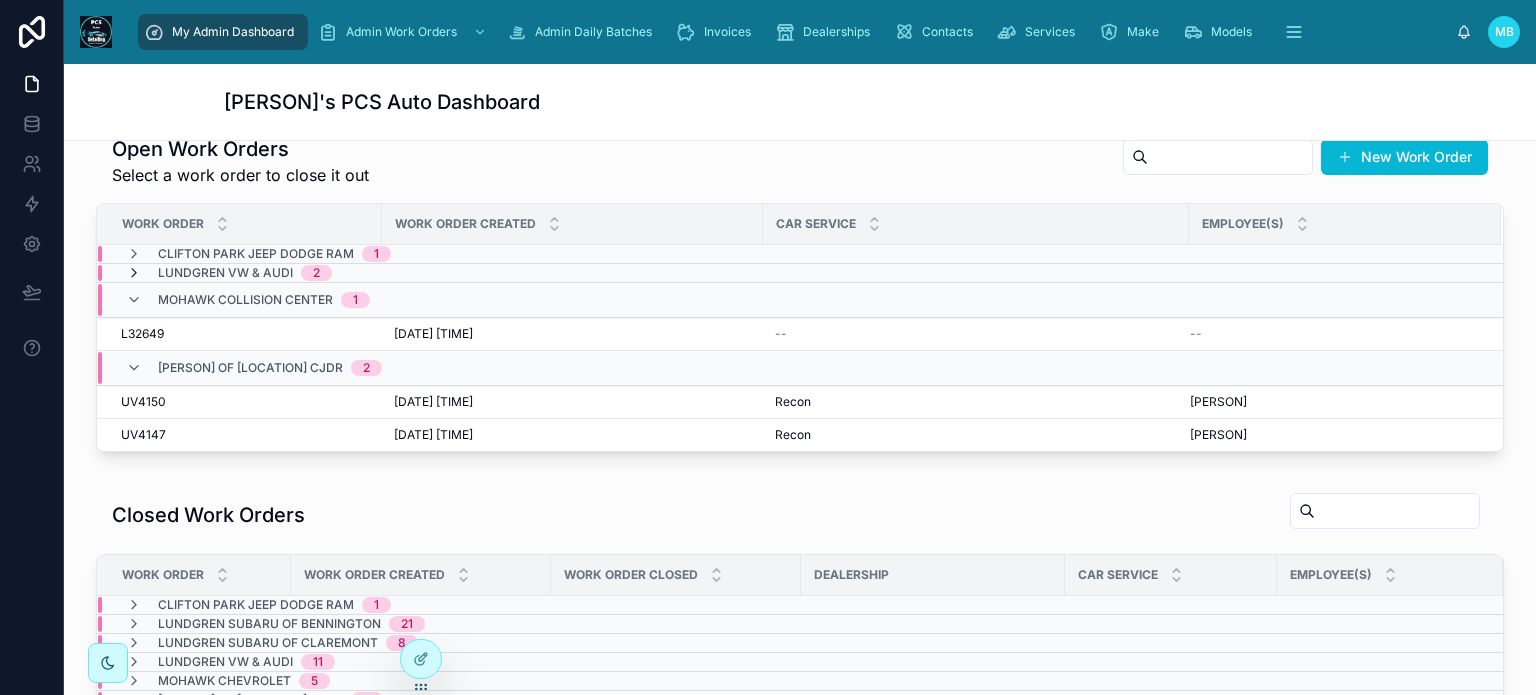 click at bounding box center (134, 273) 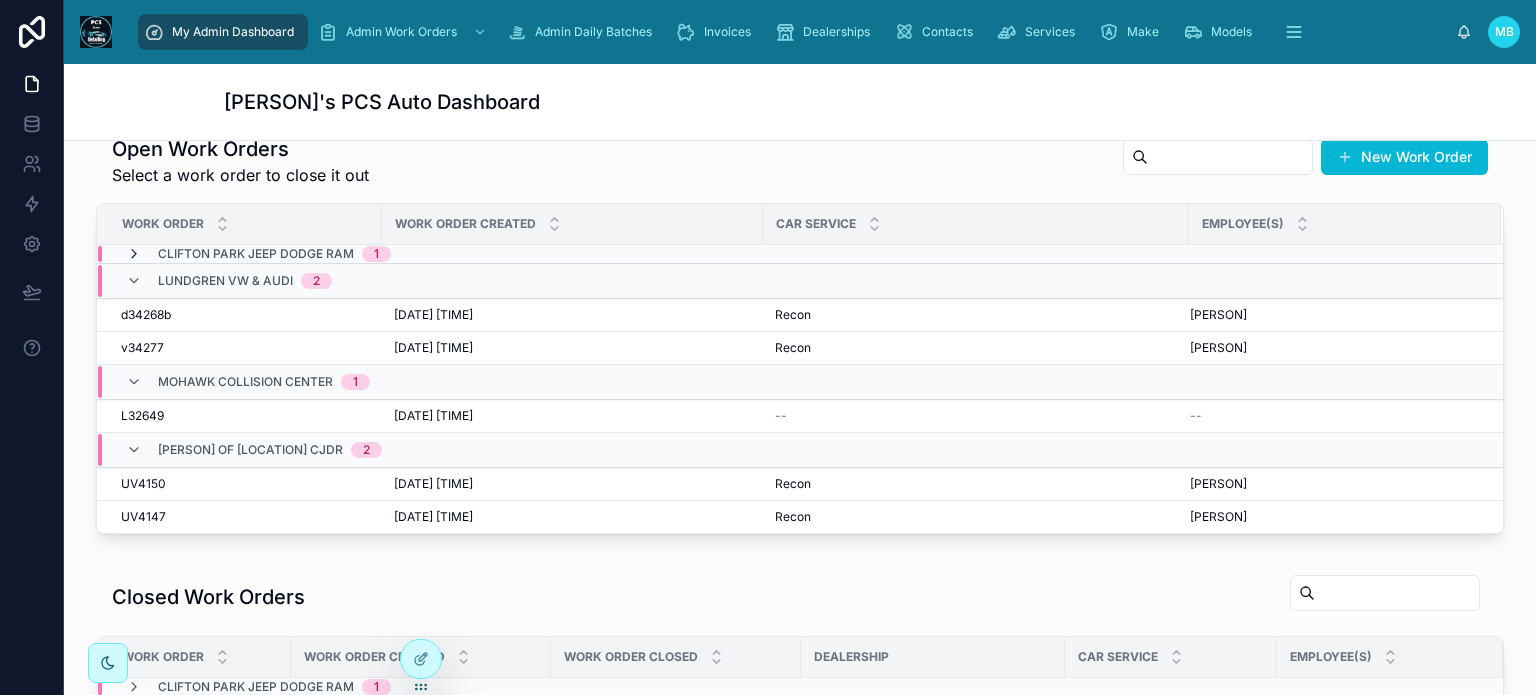 click at bounding box center (134, 254) 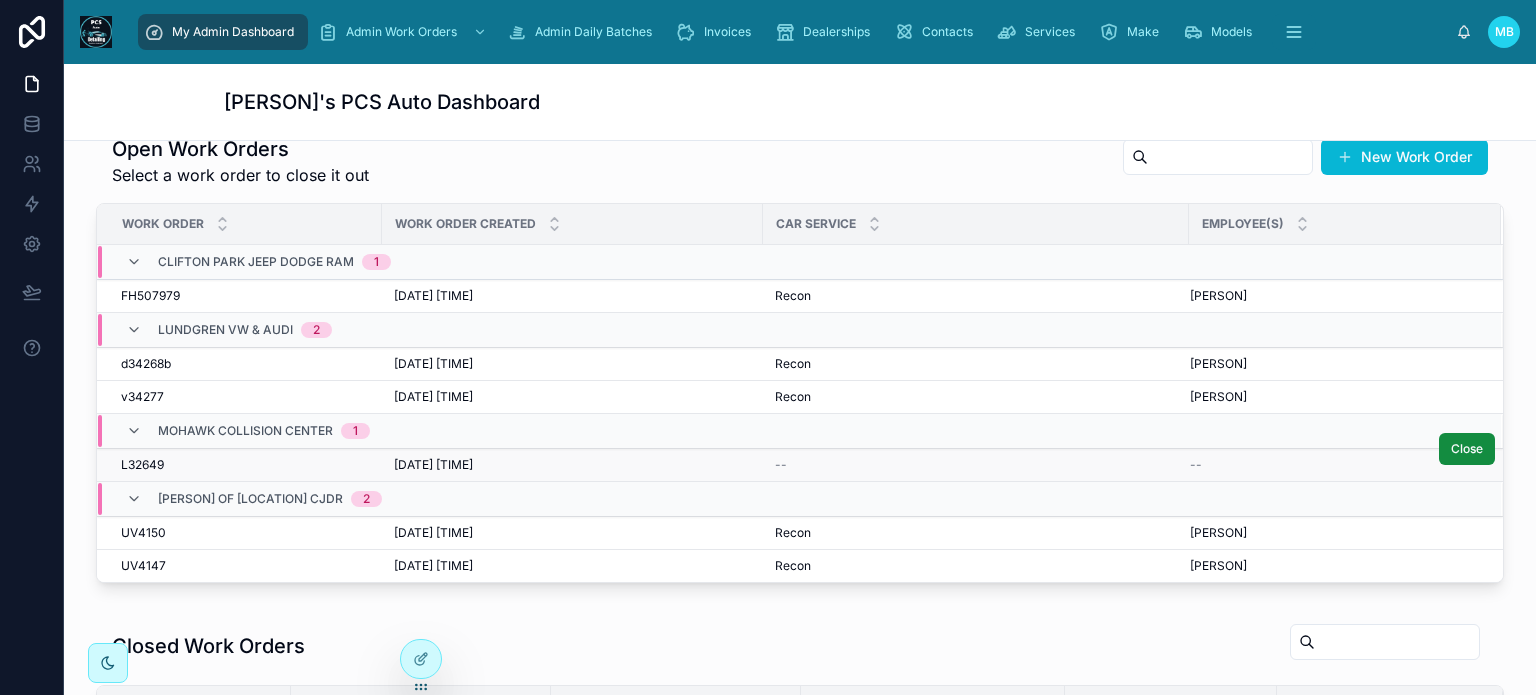 click on "L32649" at bounding box center (142, 465) 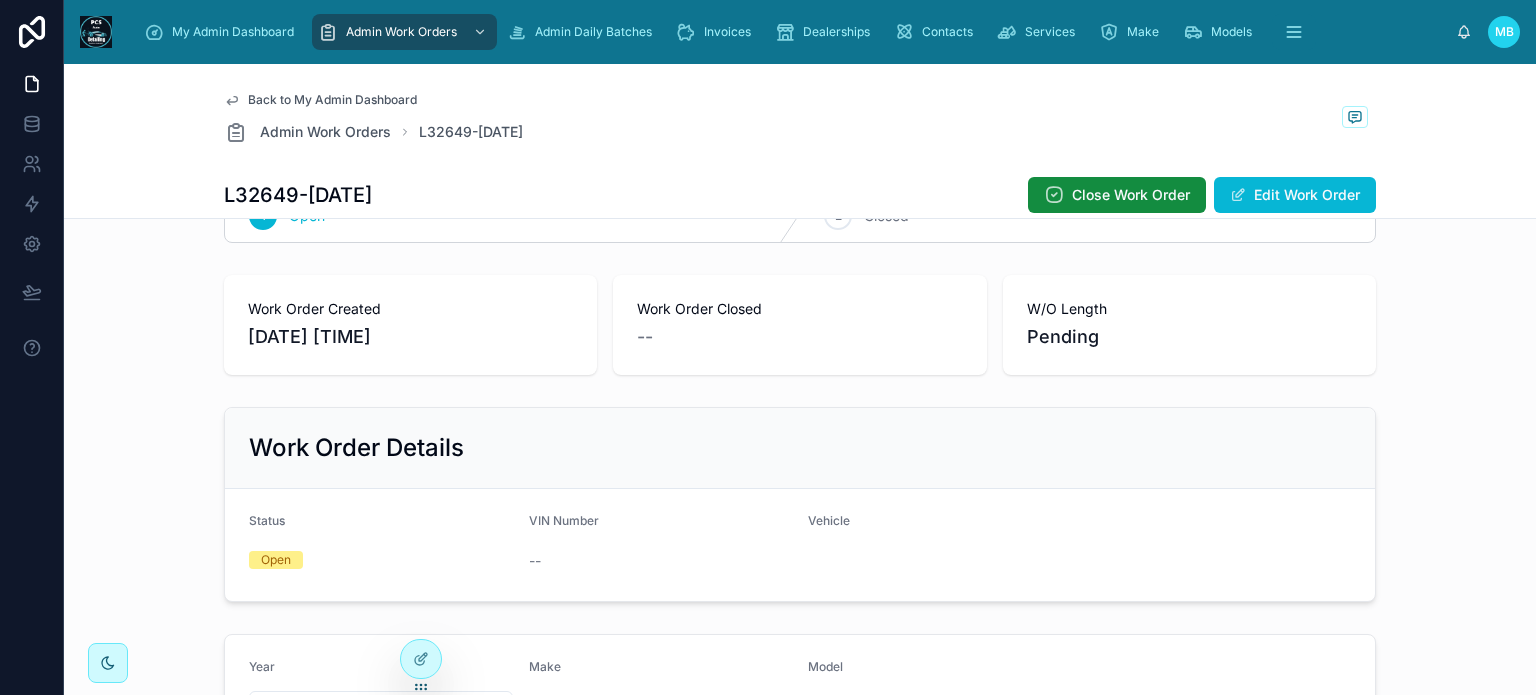 scroll, scrollTop: 0, scrollLeft: 0, axis: both 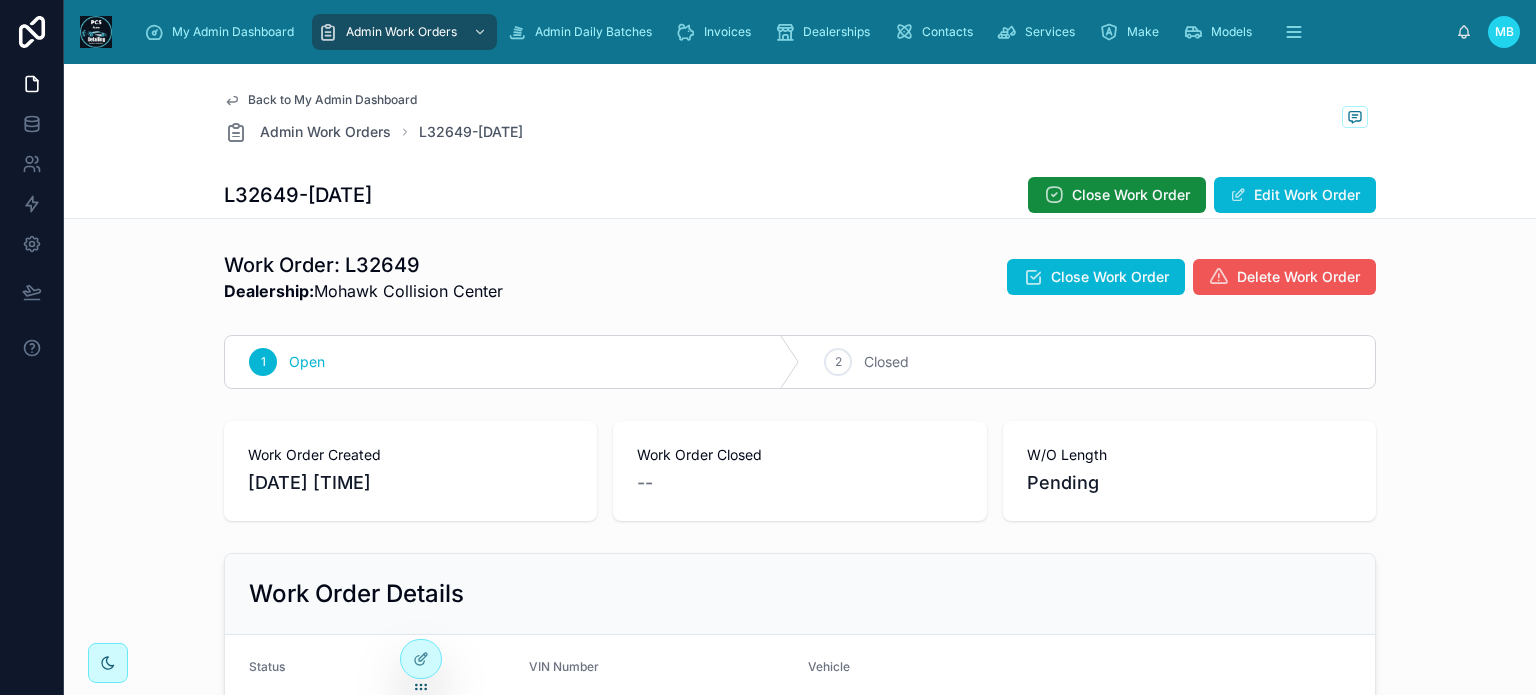 click on "Delete Work Order" at bounding box center (1298, 277) 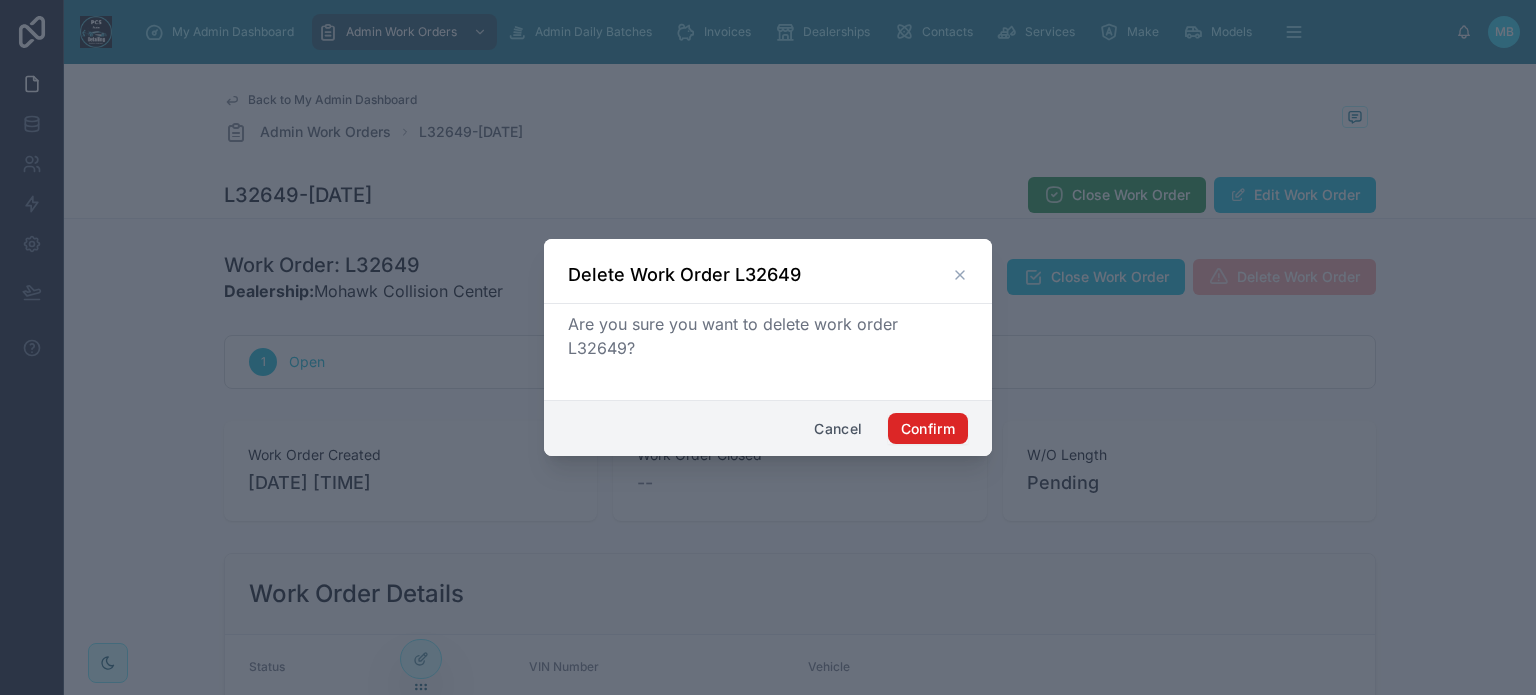 click on "Confirm" at bounding box center (928, 429) 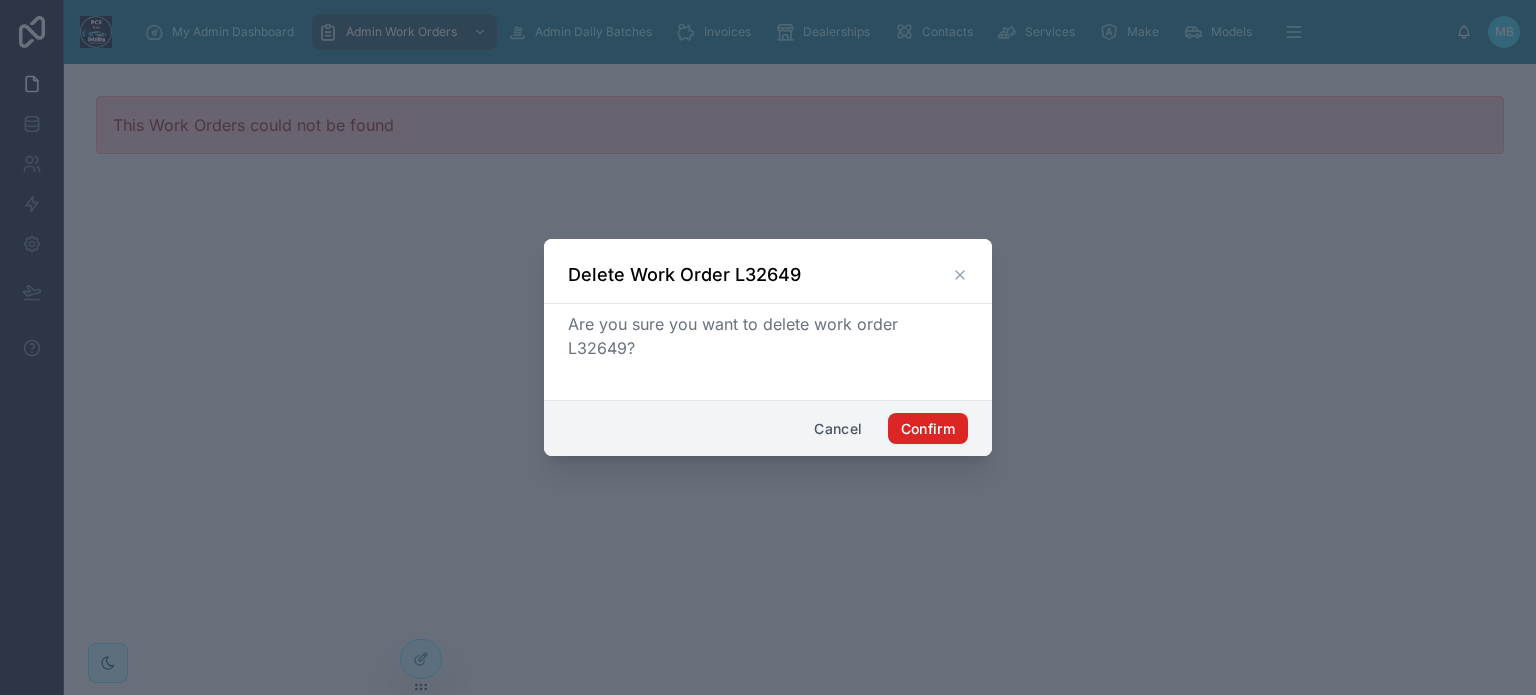 click on "Confirm" at bounding box center [928, 429] 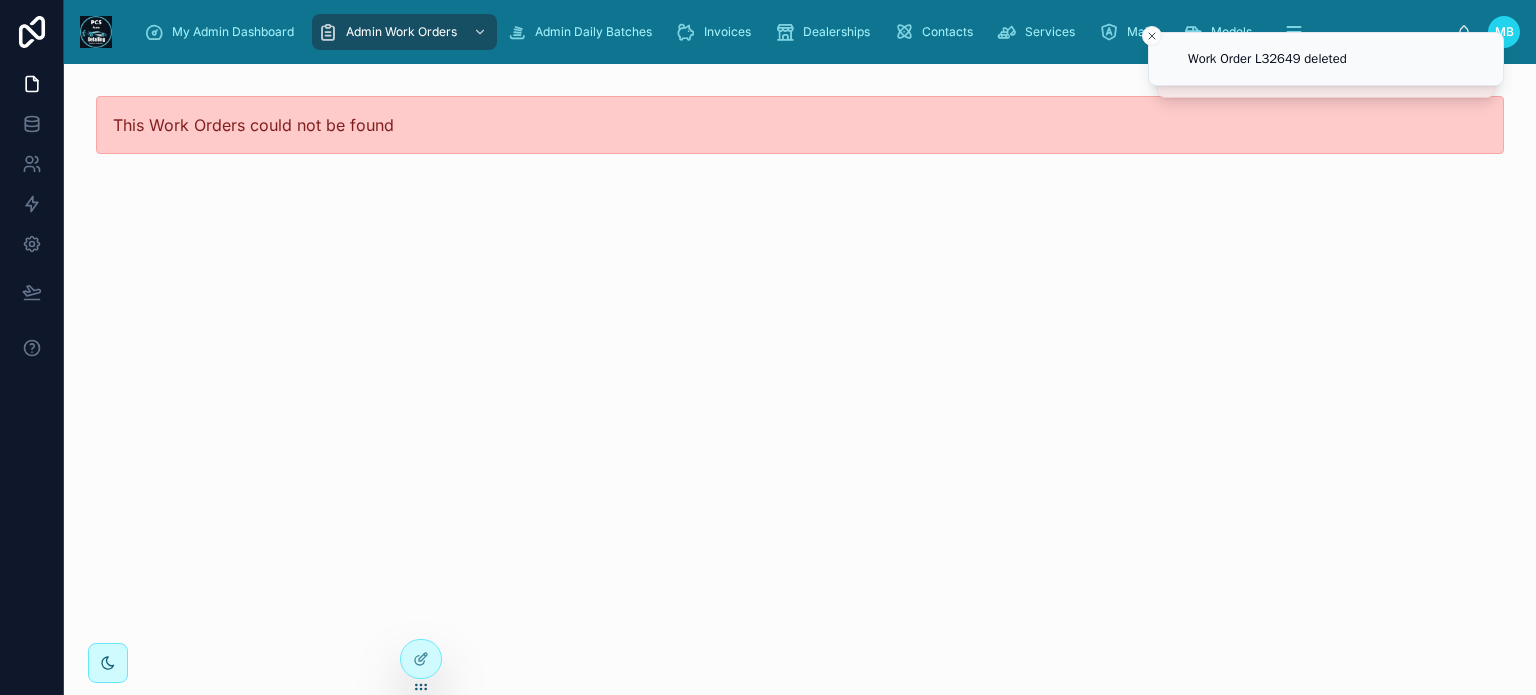 click on "Work Order L32649 deleted Record not found The Record you requested can not be found or you do not have permission to access it My Admin Dashboard Admin Work Orders Admin Daily Batches Invoices Dealerships Contacts Services Make Models Employees Supplies/Chemicals MB [PERSON] This Work Orders could not be found" at bounding box center [768, 347] 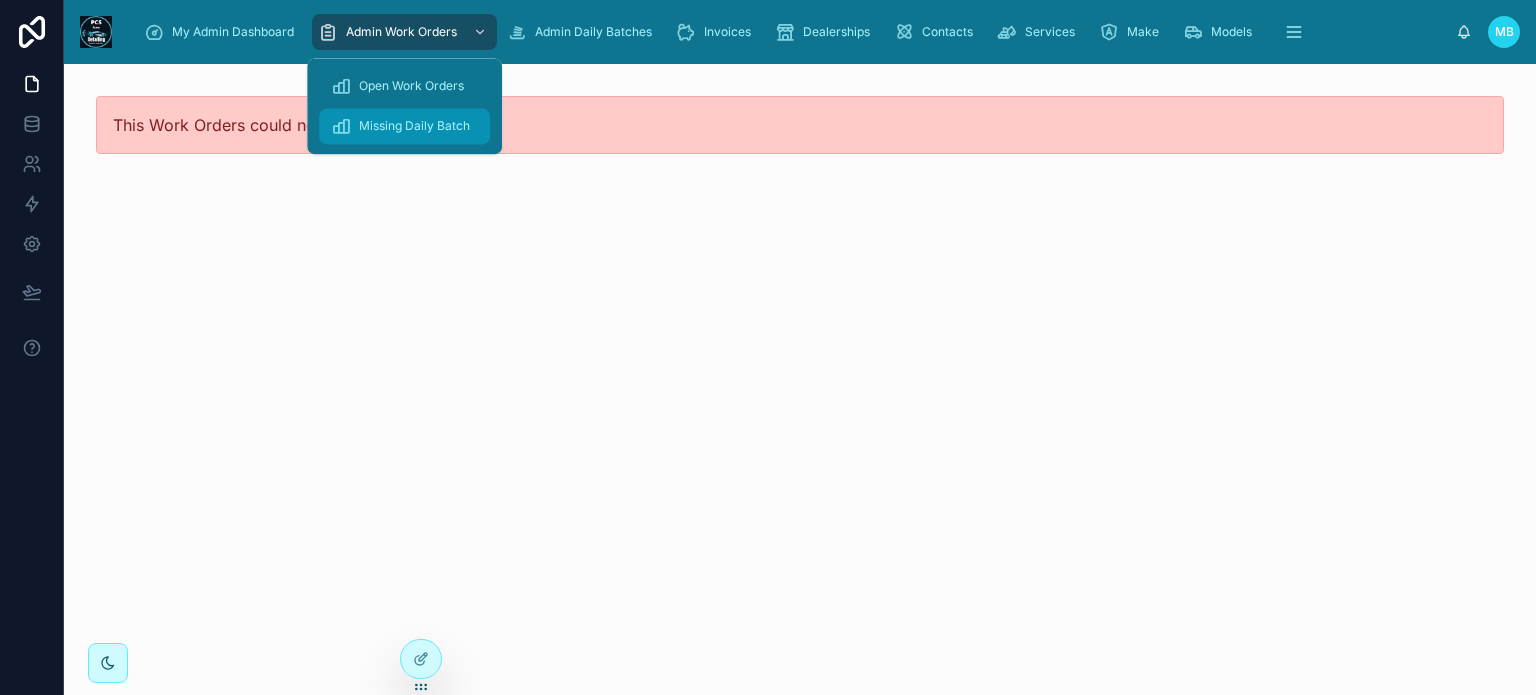 click on "Missing Daily Batch" at bounding box center [414, 126] 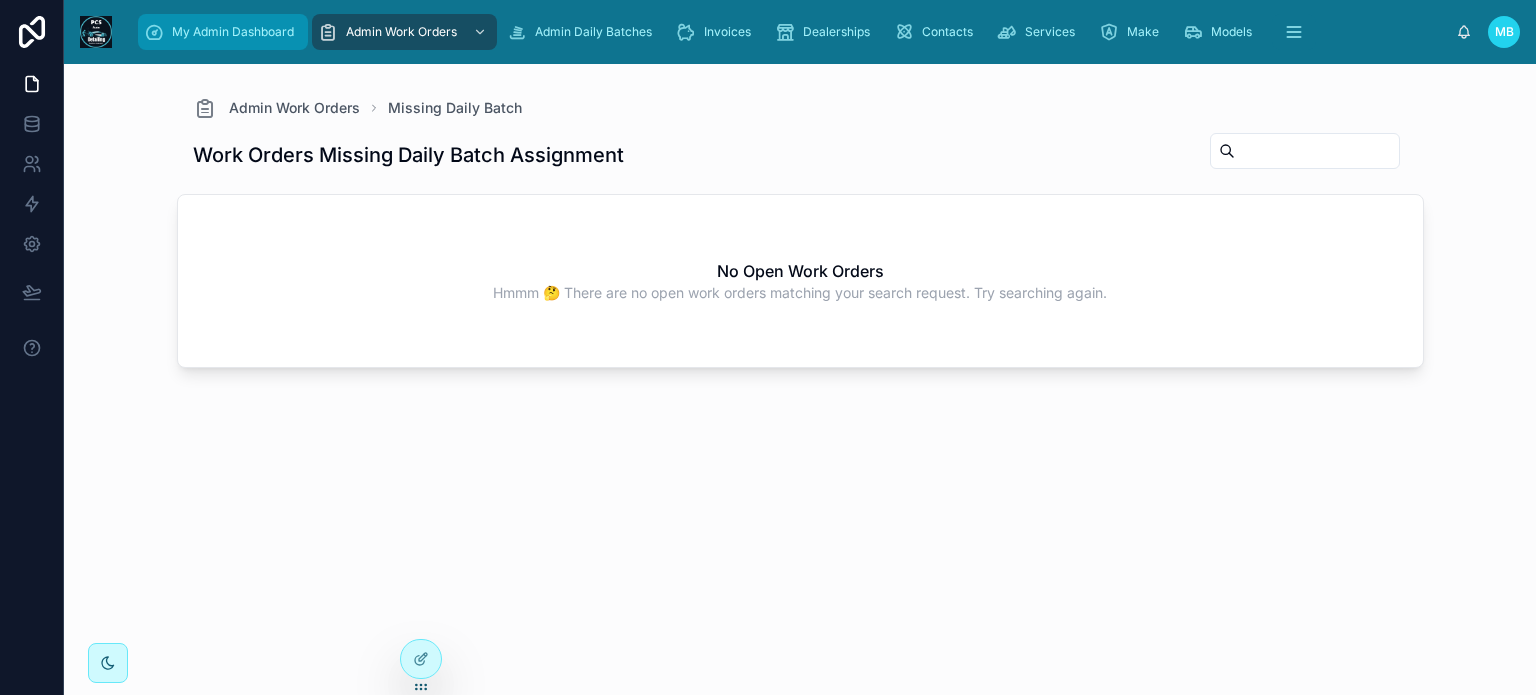 click on "My Admin Dashboard" at bounding box center [233, 32] 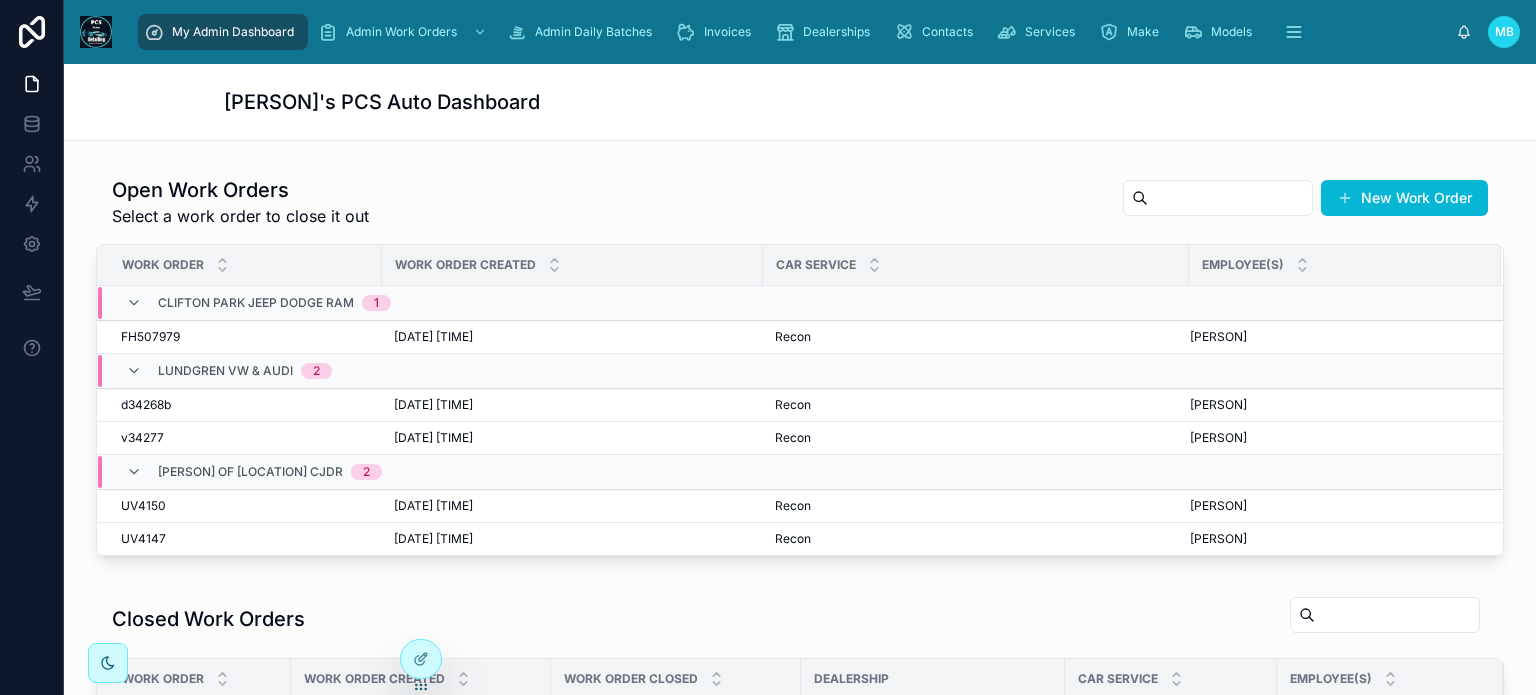 scroll, scrollTop: 500, scrollLeft: 0, axis: vertical 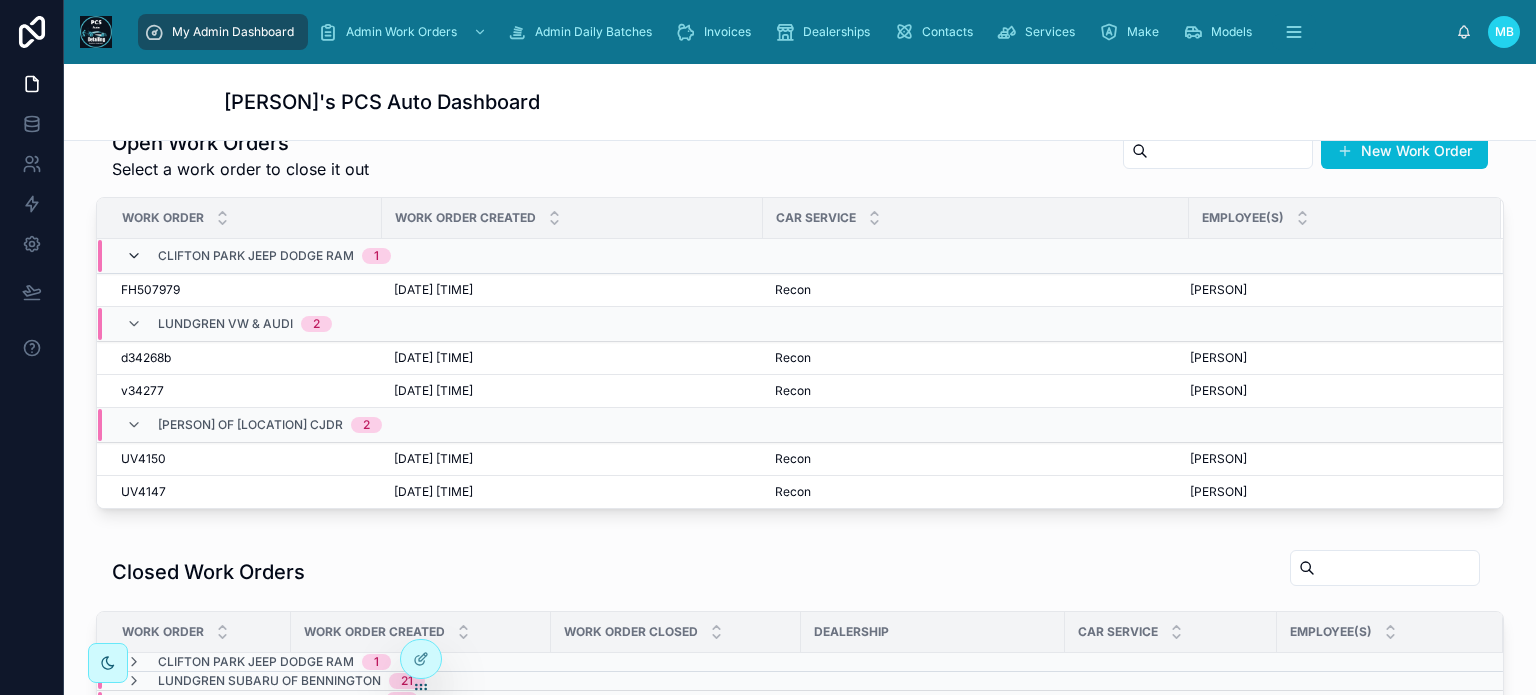 click at bounding box center [134, 256] 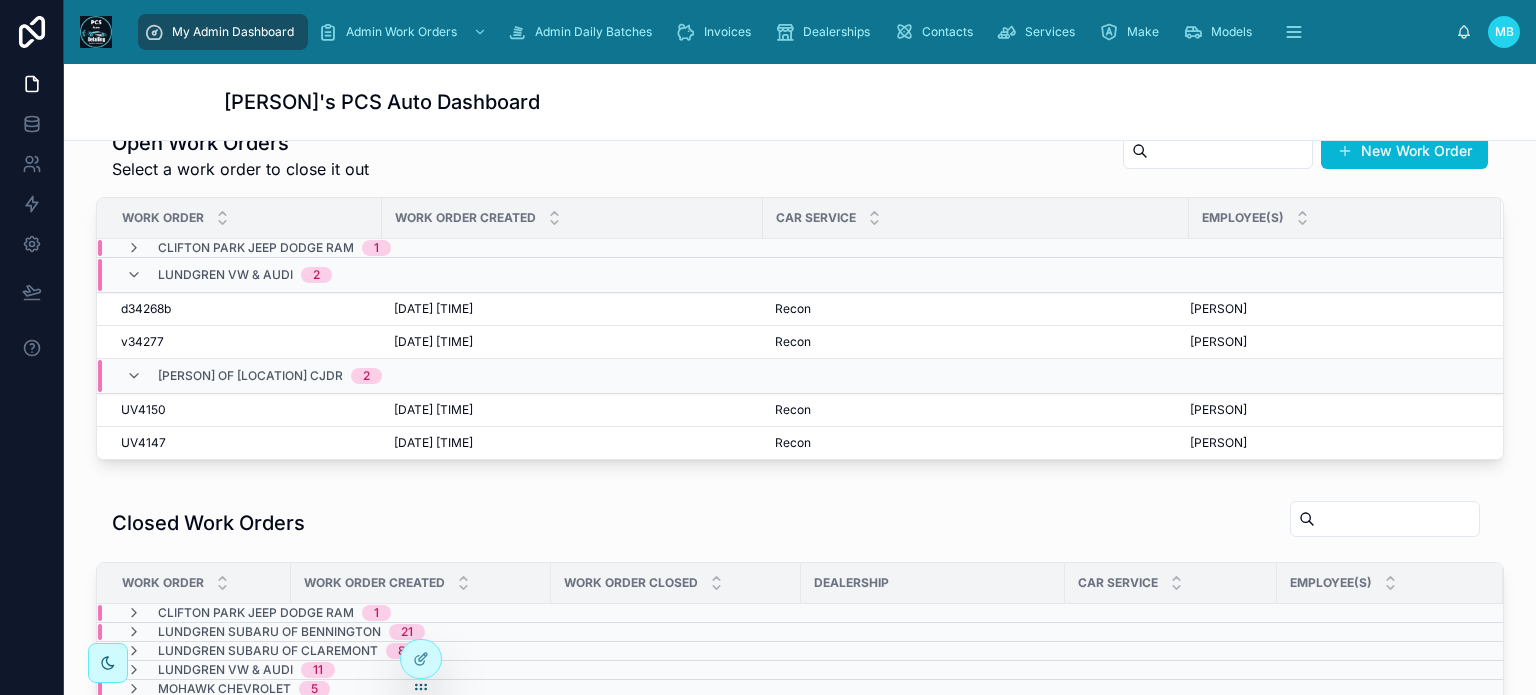 click on "Lundgren VW & Audi 2" at bounding box center [229, 275] 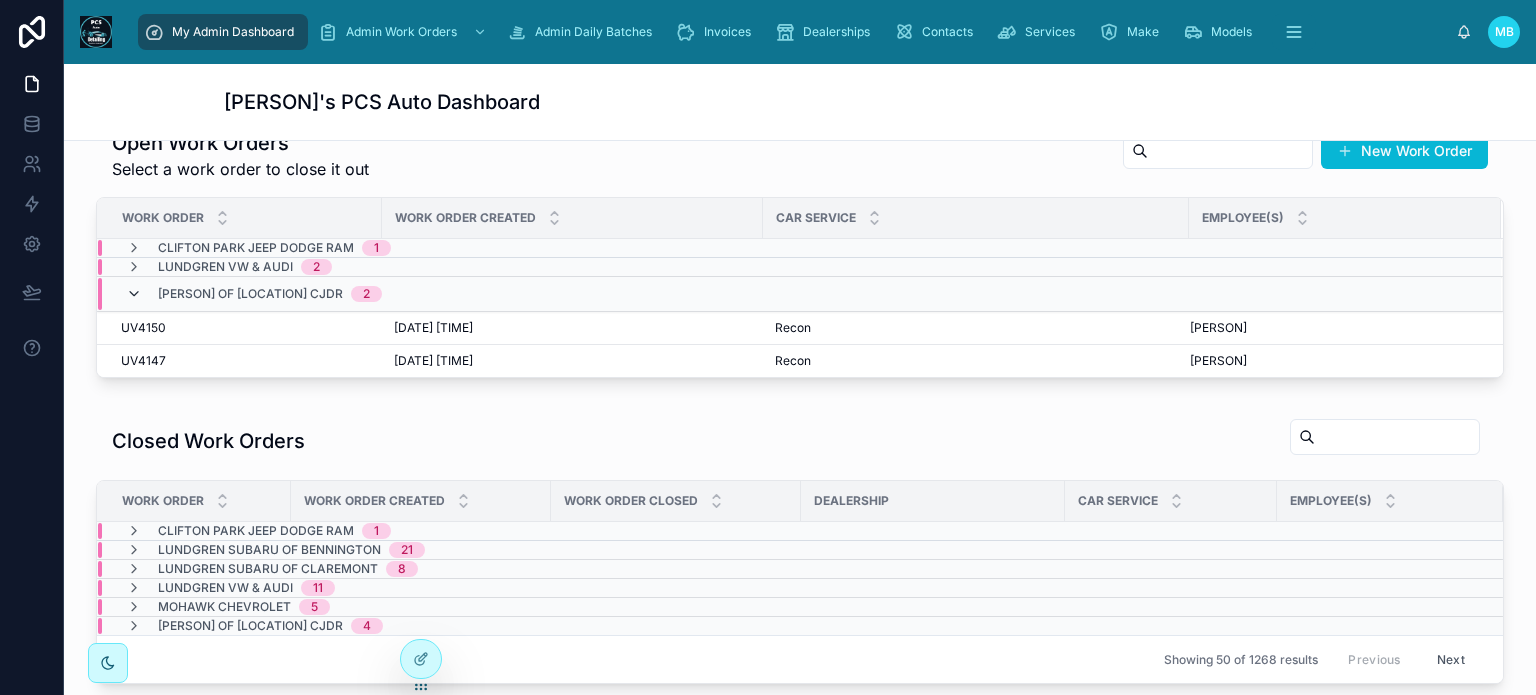click at bounding box center [134, 294] 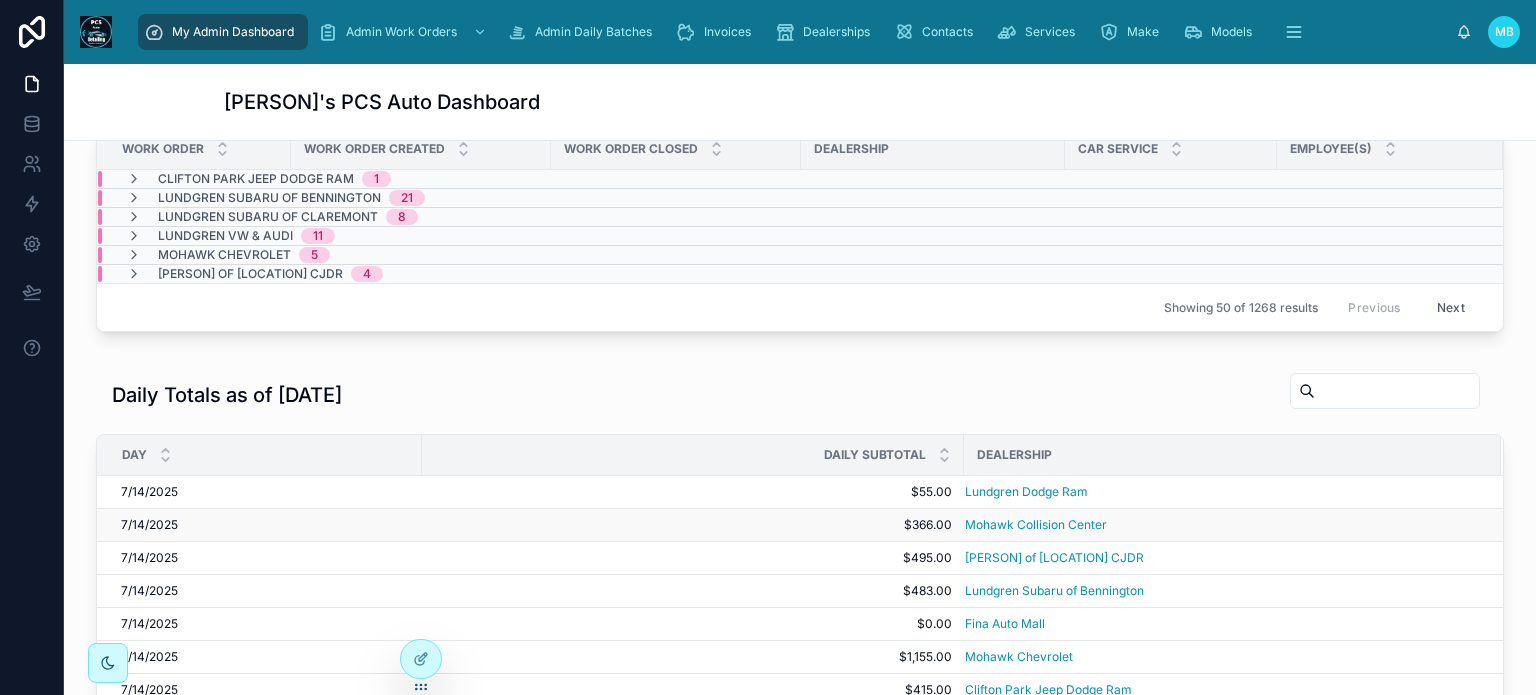 scroll, scrollTop: 800, scrollLeft: 0, axis: vertical 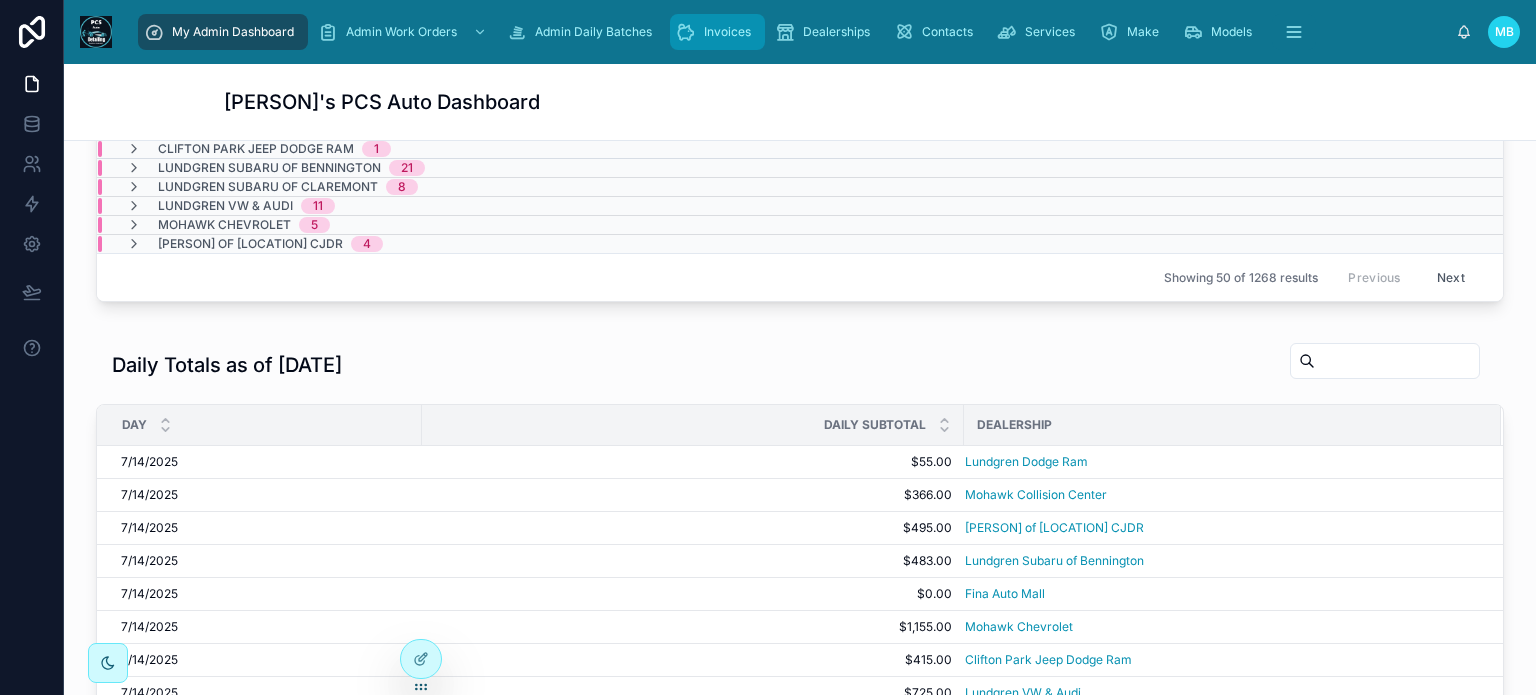click on "Invoices" at bounding box center [727, 32] 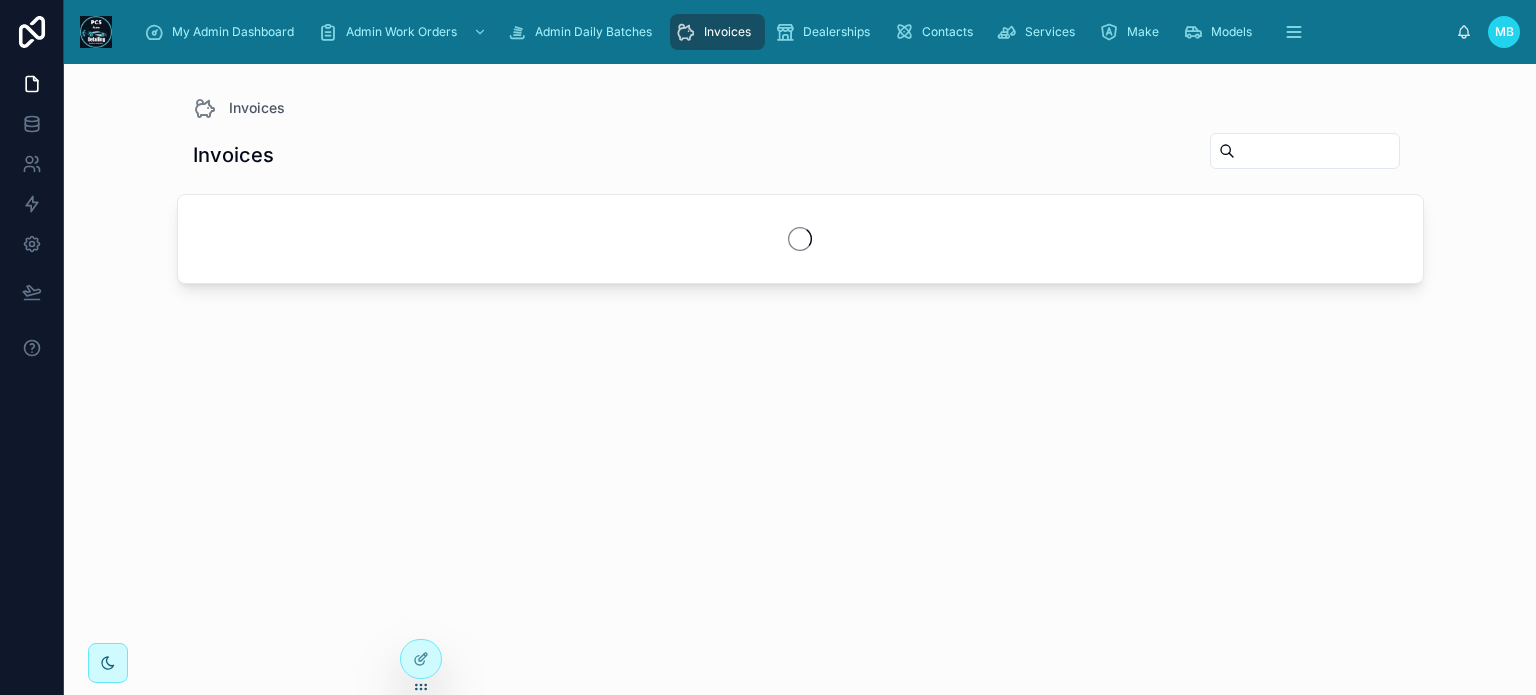 scroll, scrollTop: 0, scrollLeft: 0, axis: both 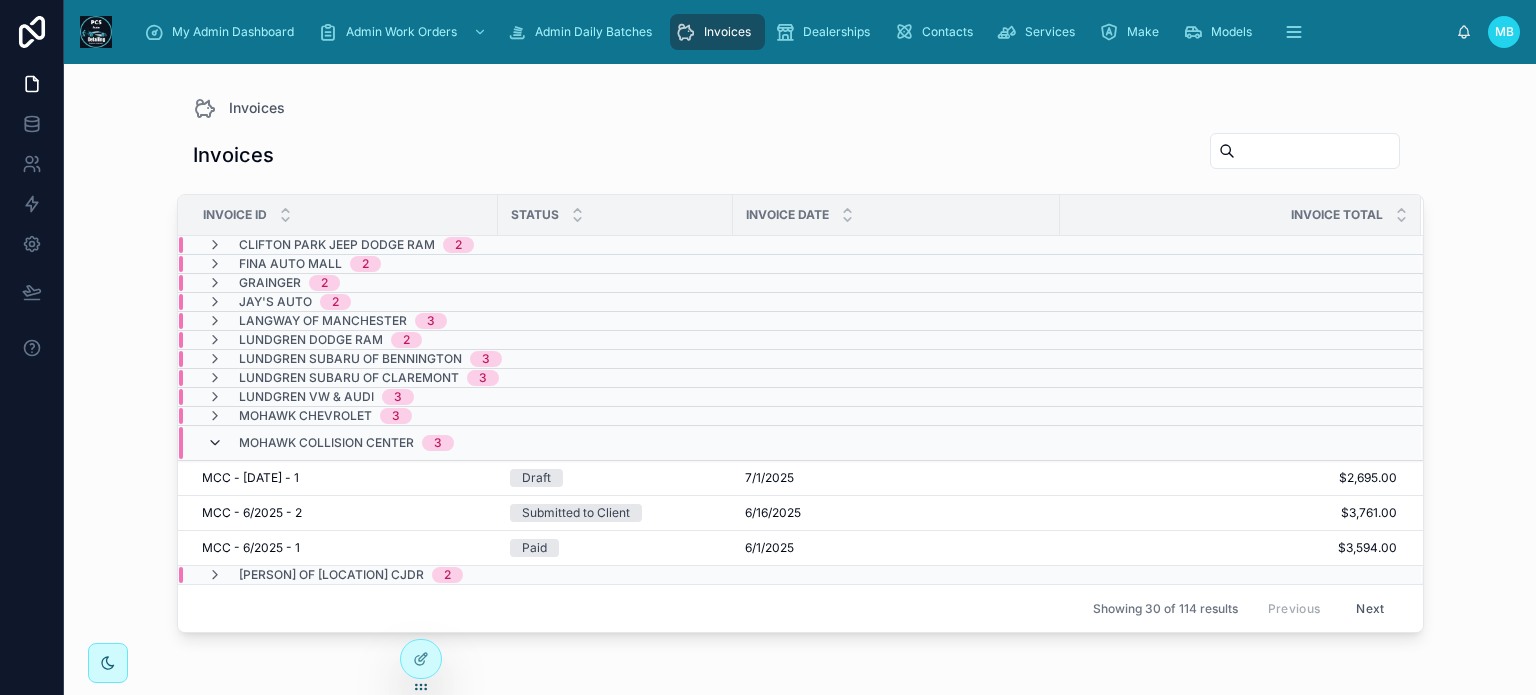 click at bounding box center [215, 443] 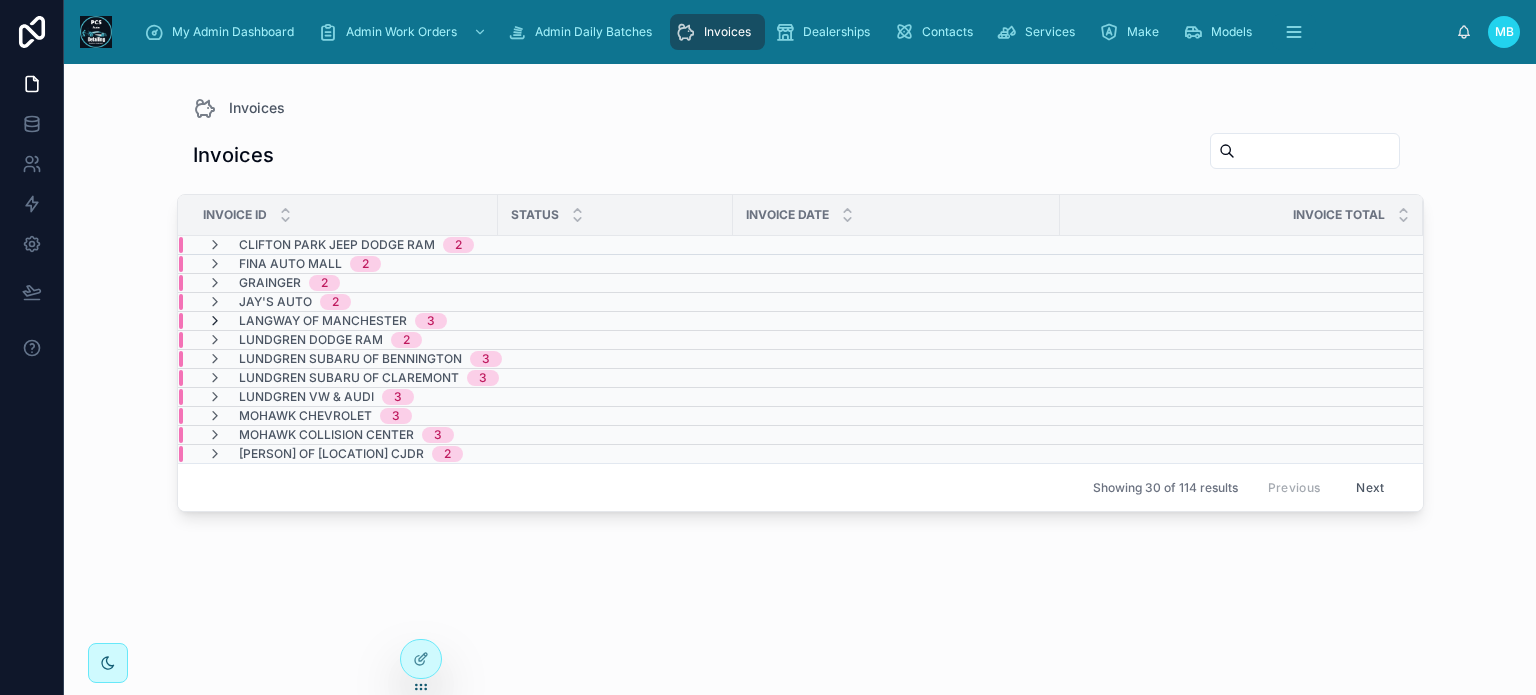 click at bounding box center [215, 321] 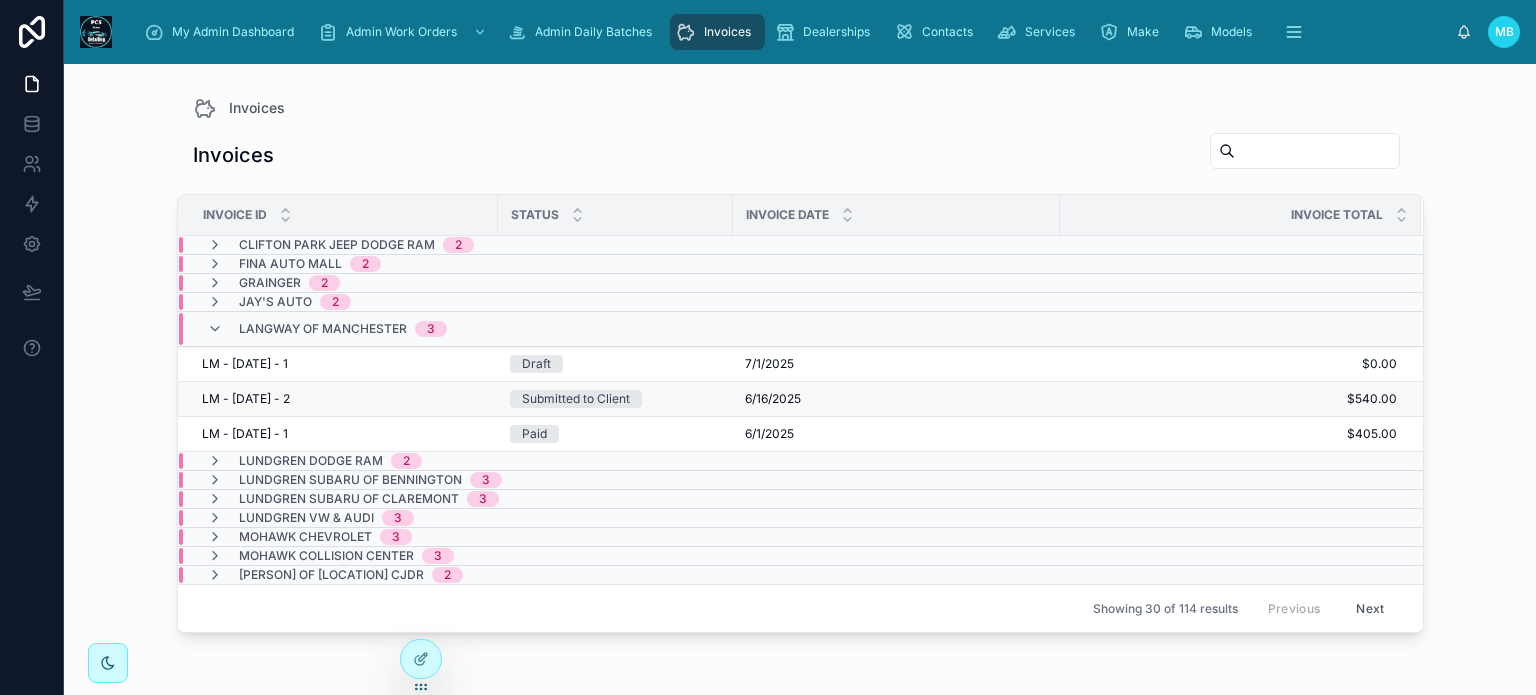 click on "Submitted to Client" at bounding box center (576, 399) 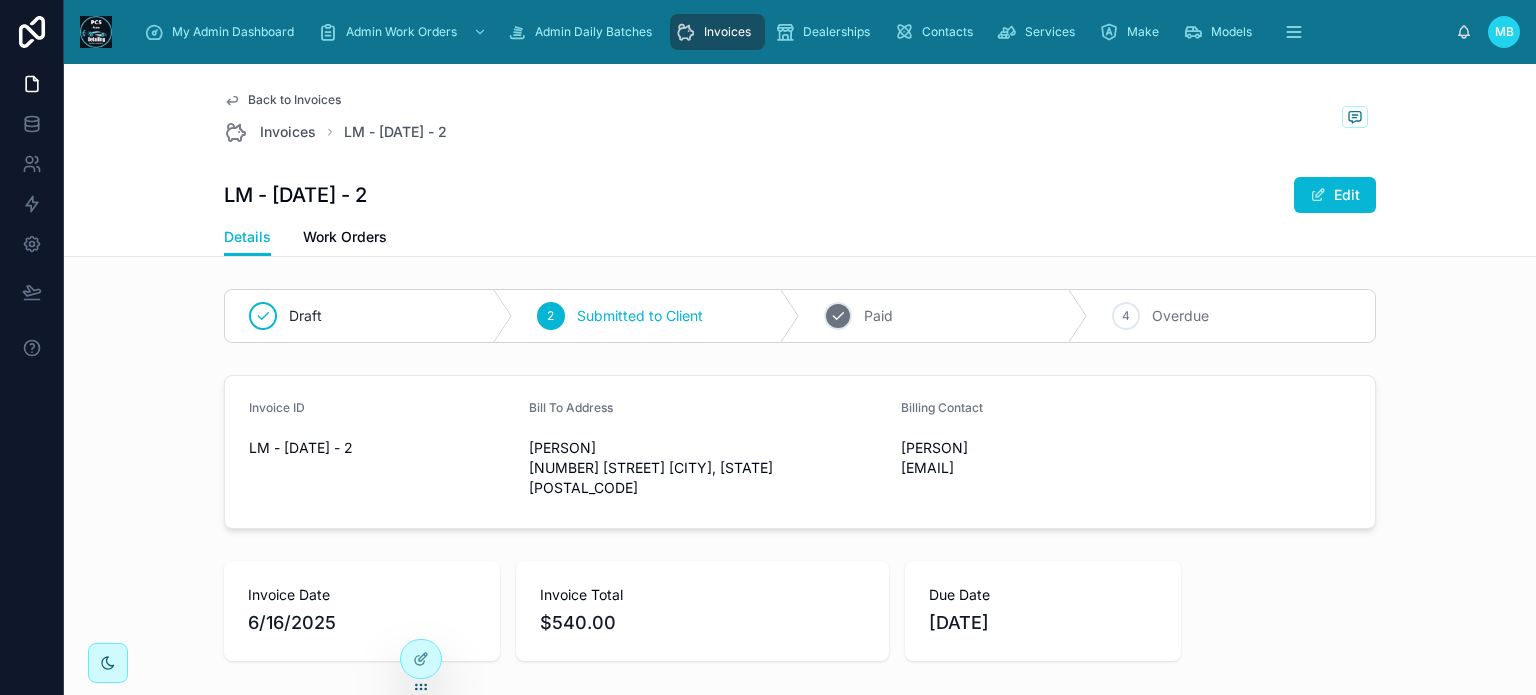 click 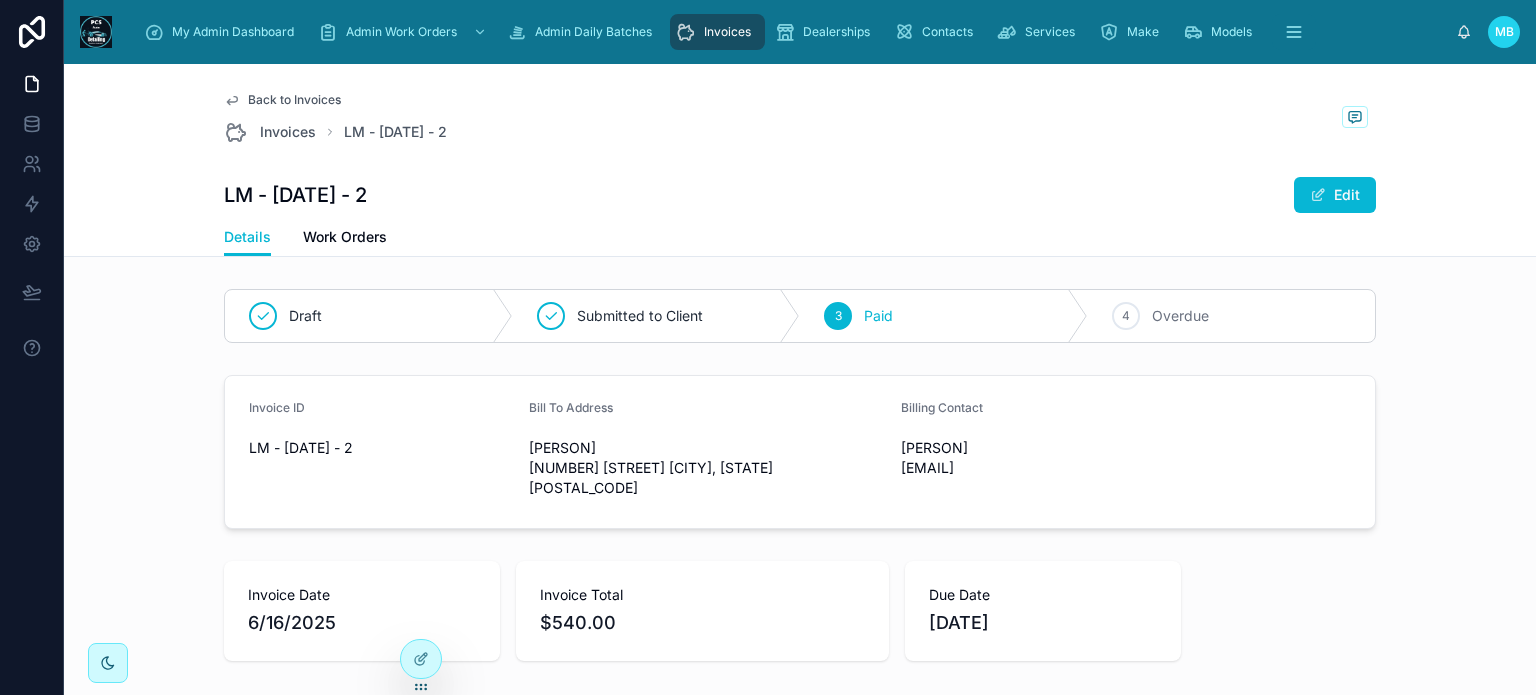 click on "Invoices" at bounding box center (727, 32) 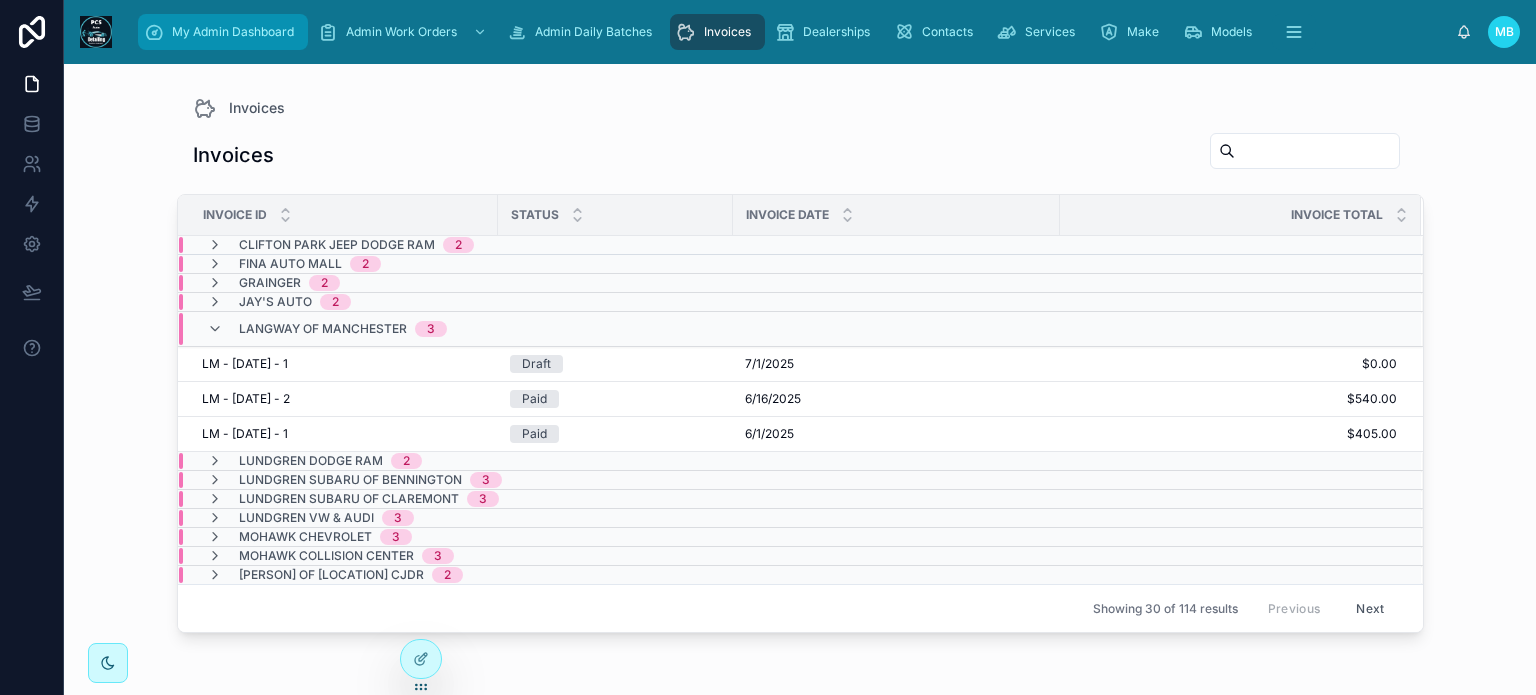 click on "My Admin Dashboard" at bounding box center (233, 32) 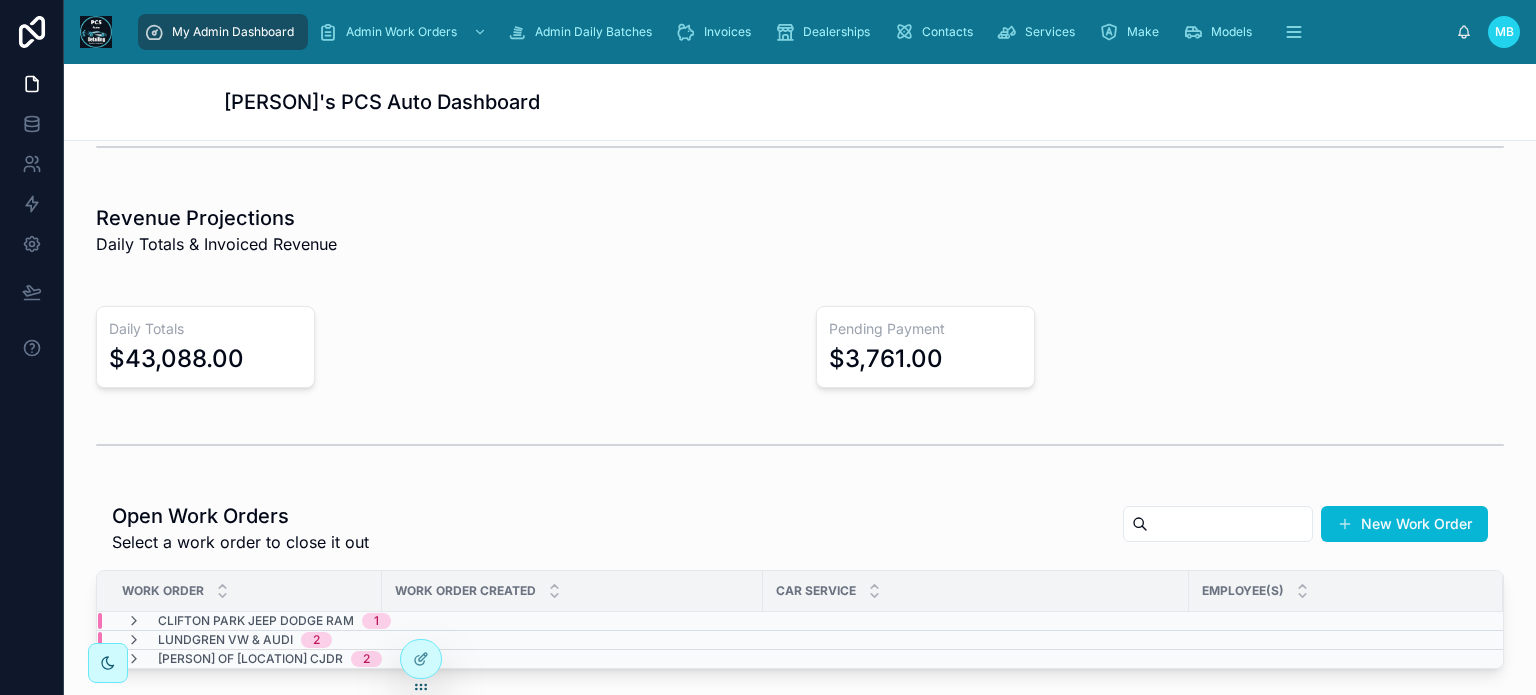 scroll, scrollTop: 0, scrollLeft: 0, axis: both 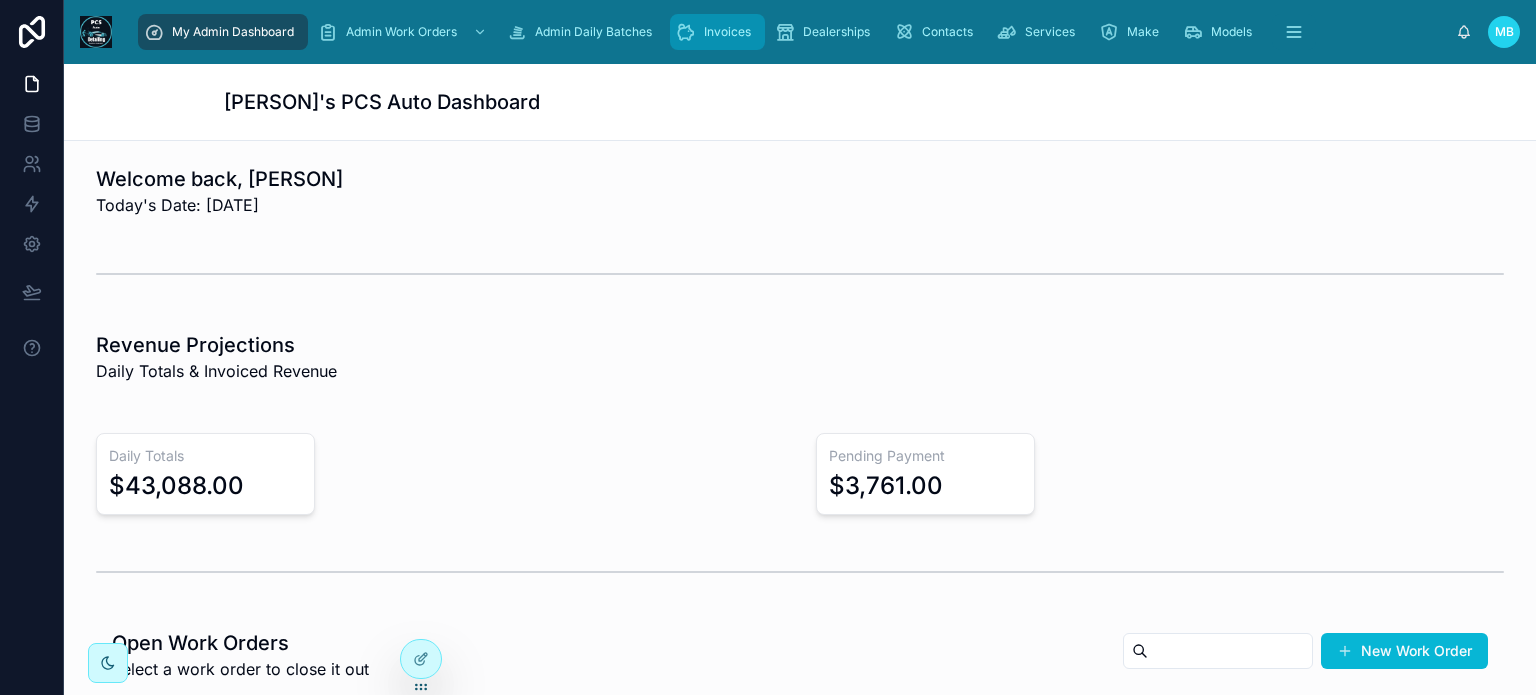 click on "Invoices" at bounding box center (727, 32) 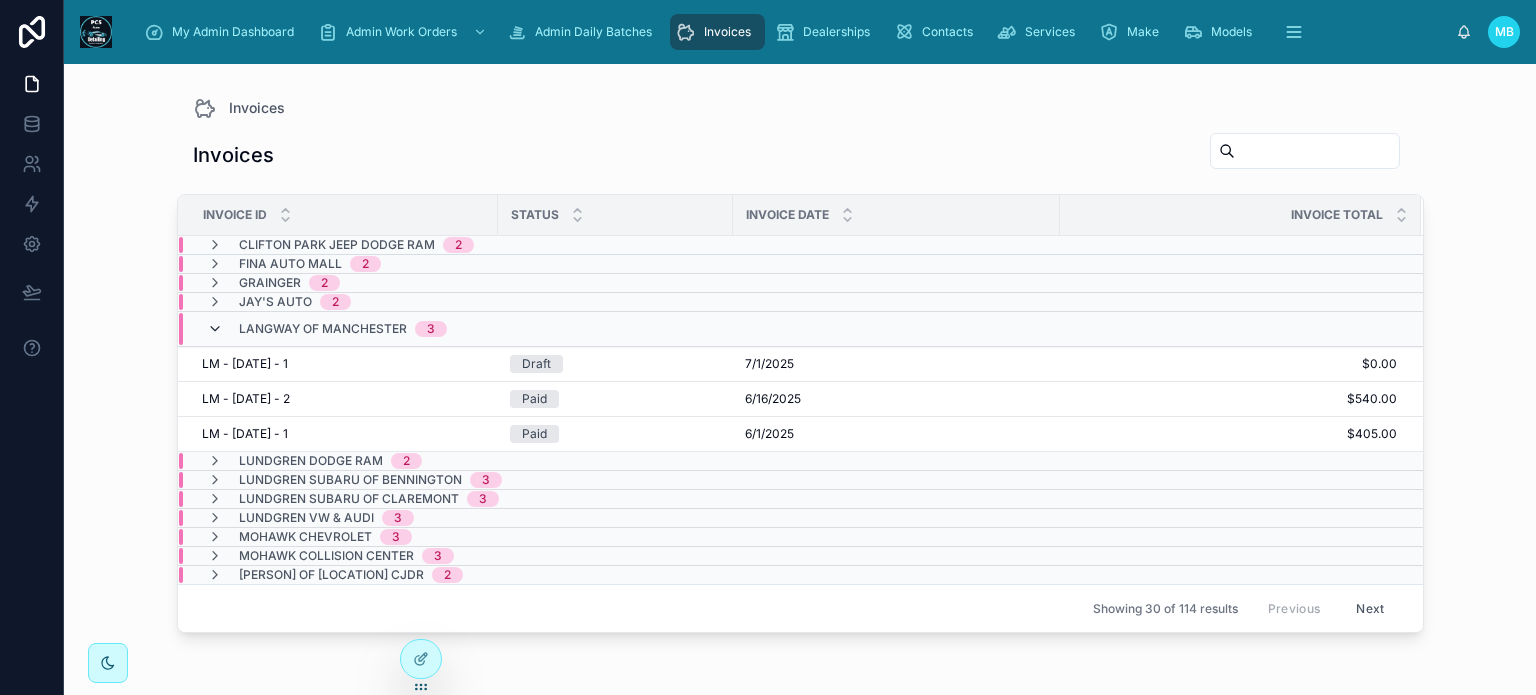 click at bounding box center [215, 329] 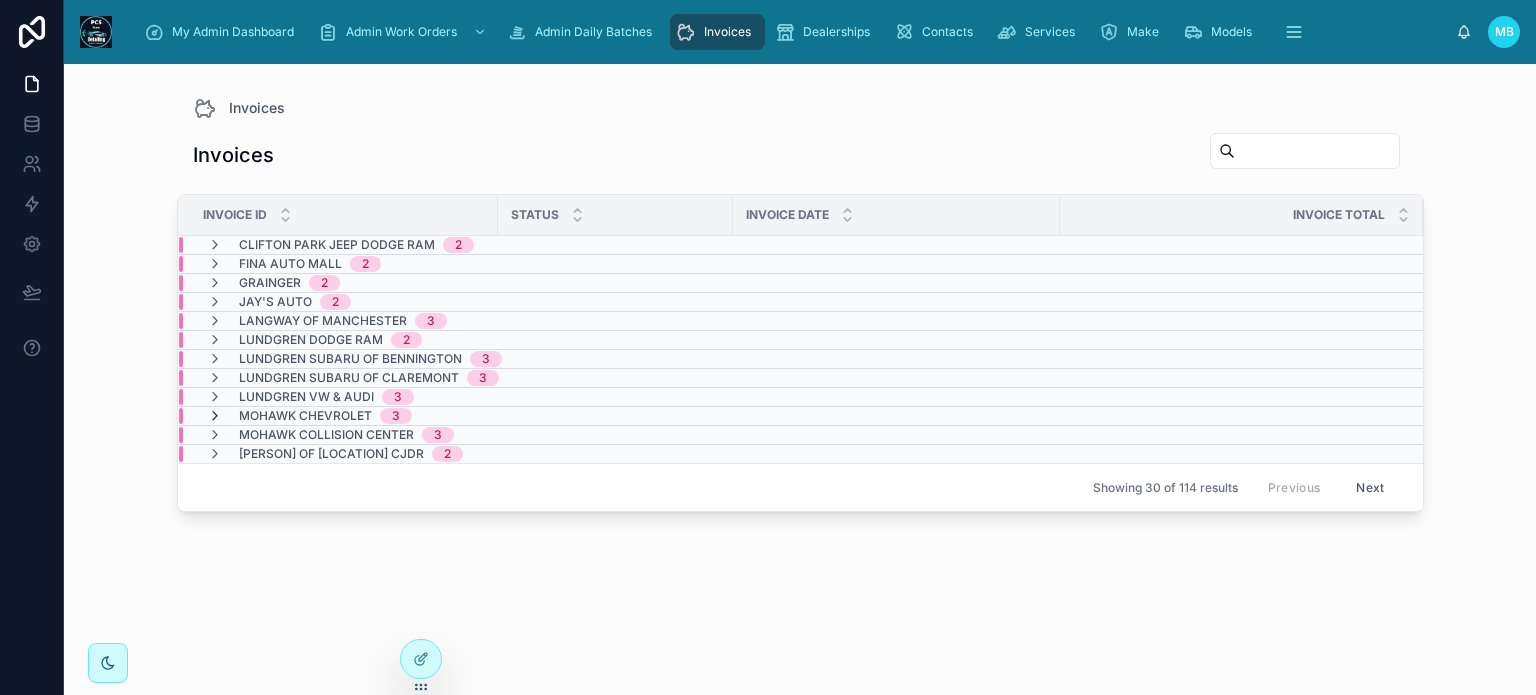click at bounding box center [215, 416] 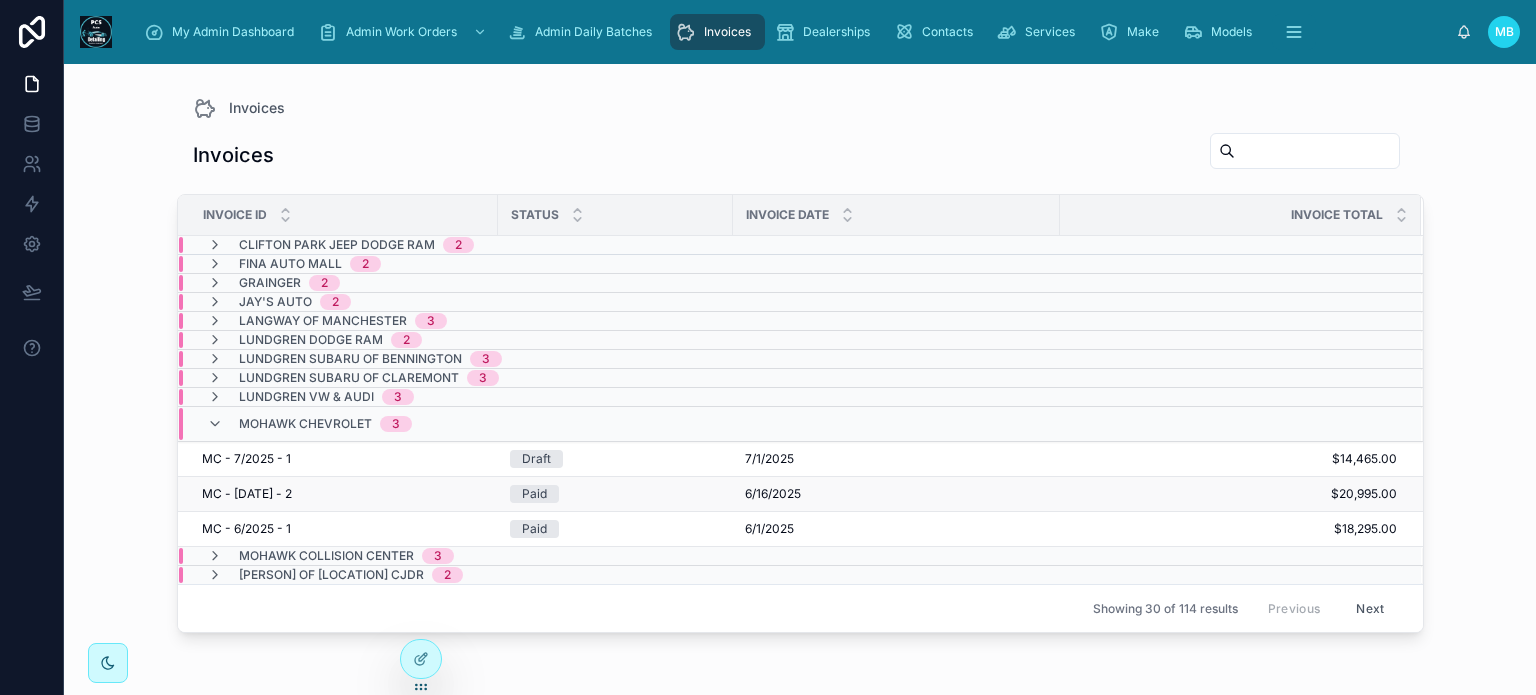 click on "MC - [DATE] - 2" at bounding box center [247, 494] 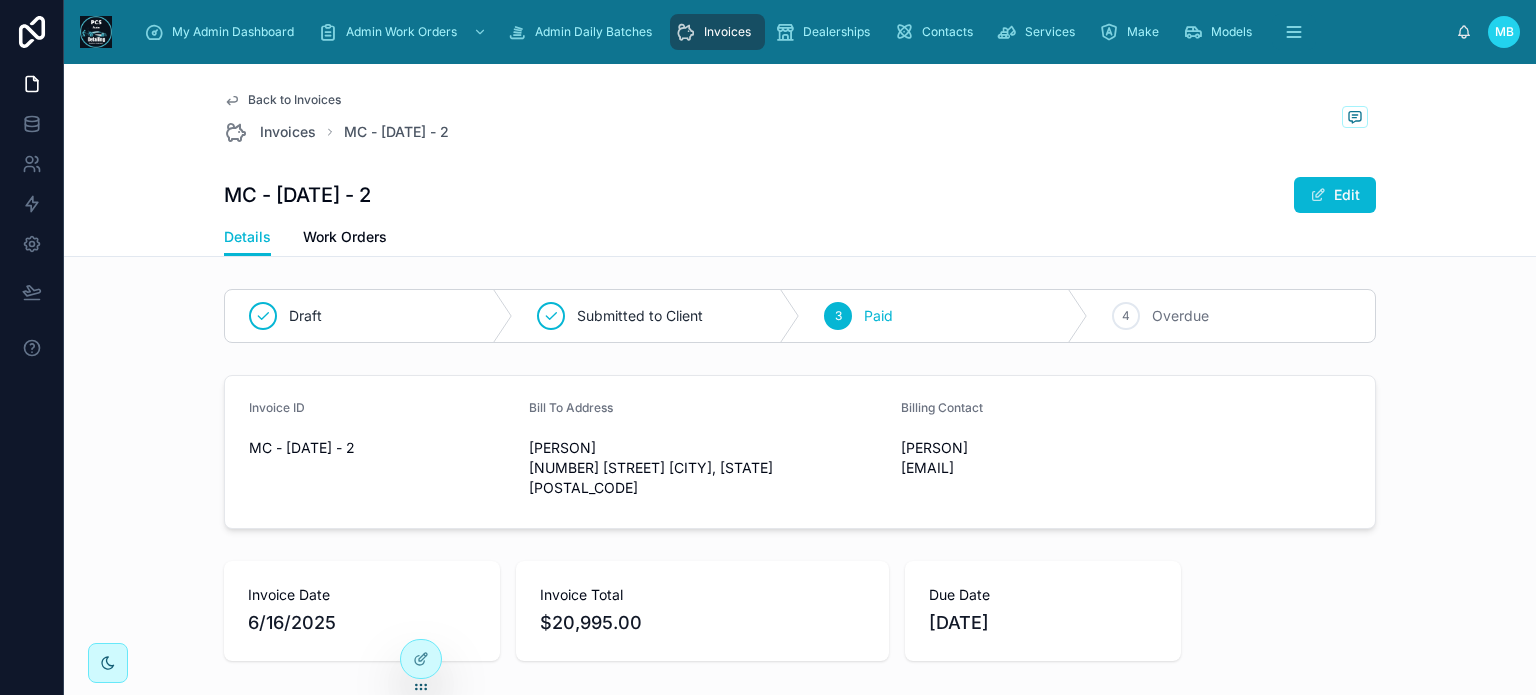 click on "Invoices" at bounding box center (717, 32) 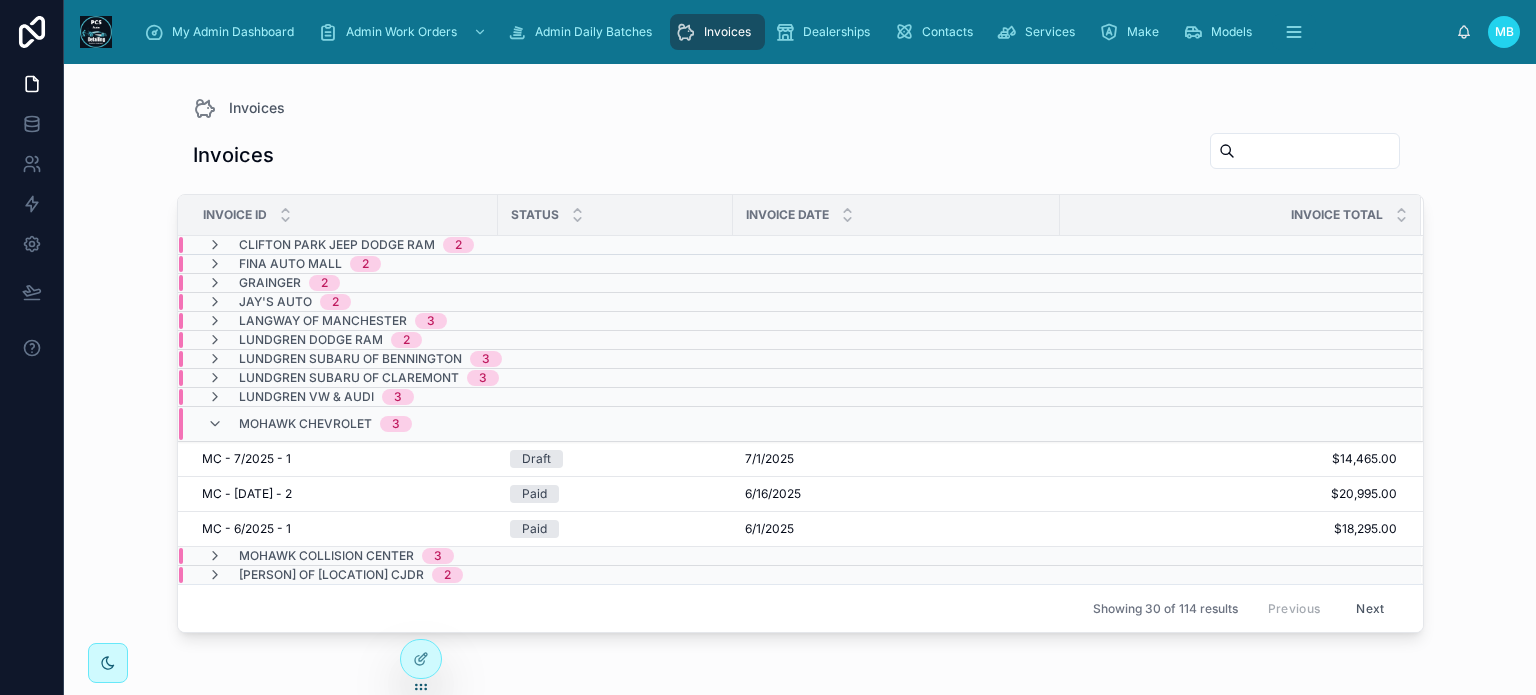 click on "Next" at bounding box center (1370, 608) 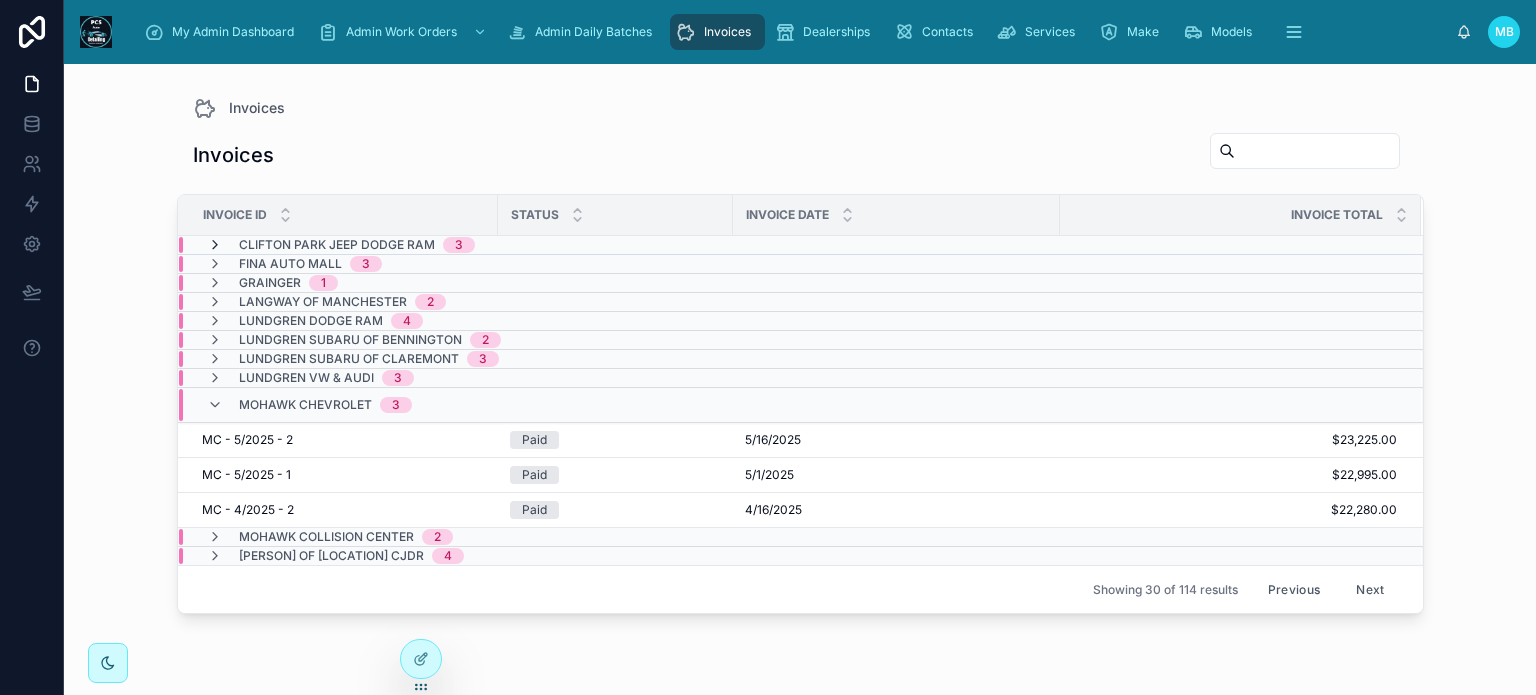 click at bounding box center (215, 245) 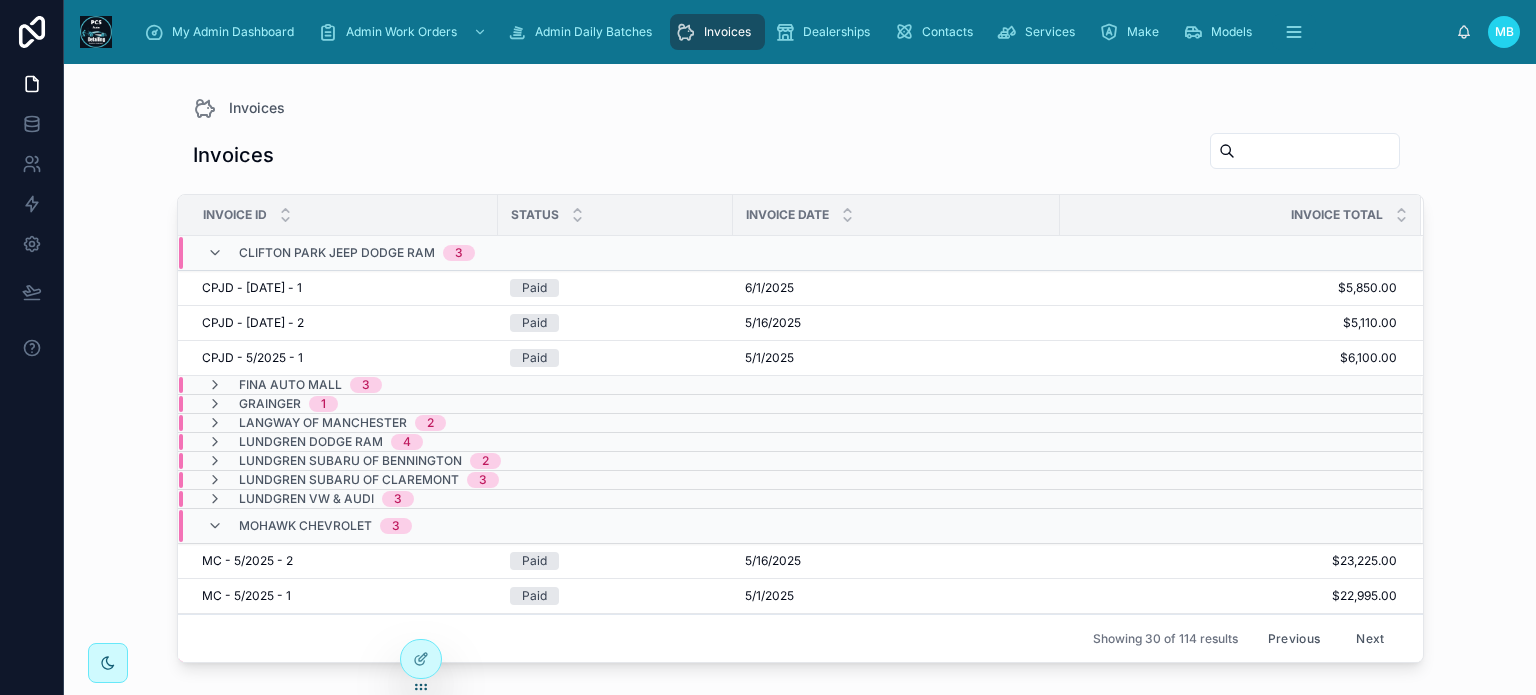 click on "Previous" at bounding box center [1294, 638] 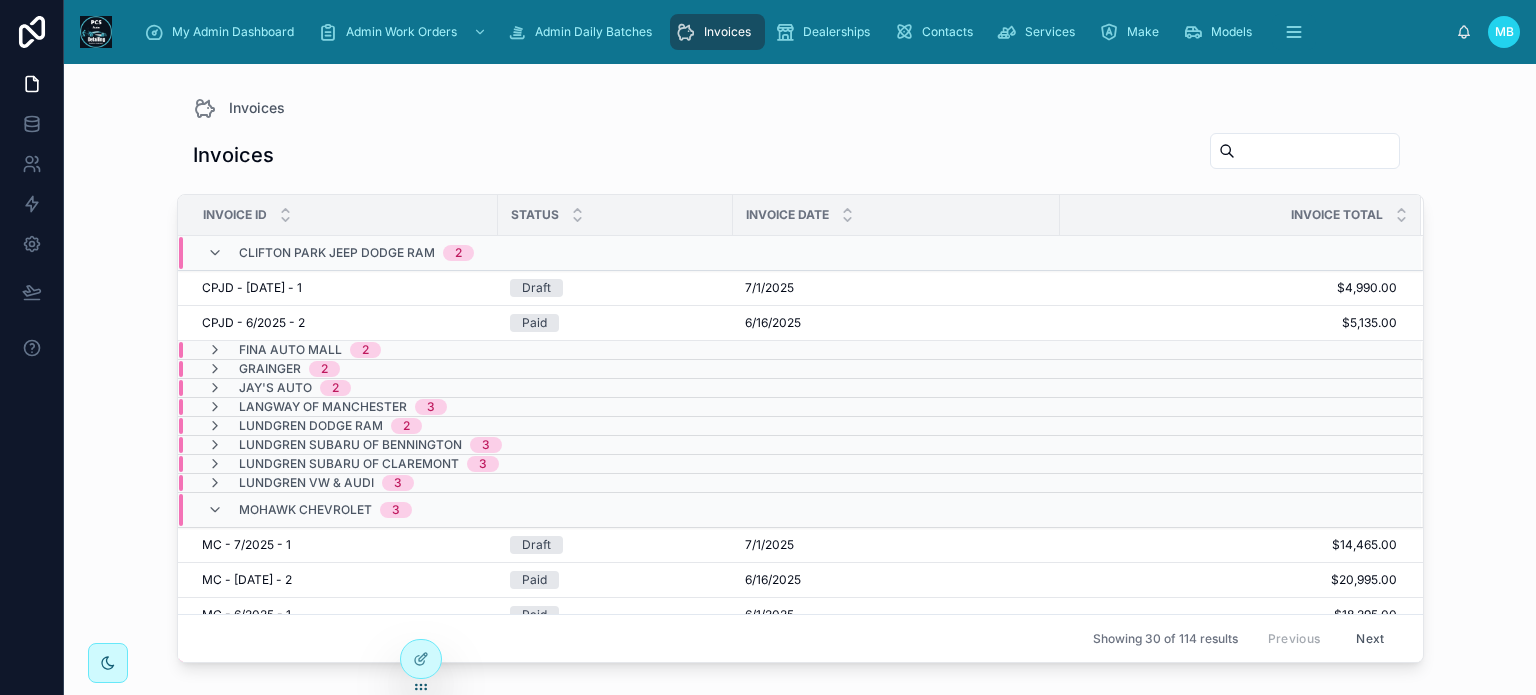 click on "Next" at bounding box center (1370, 638) 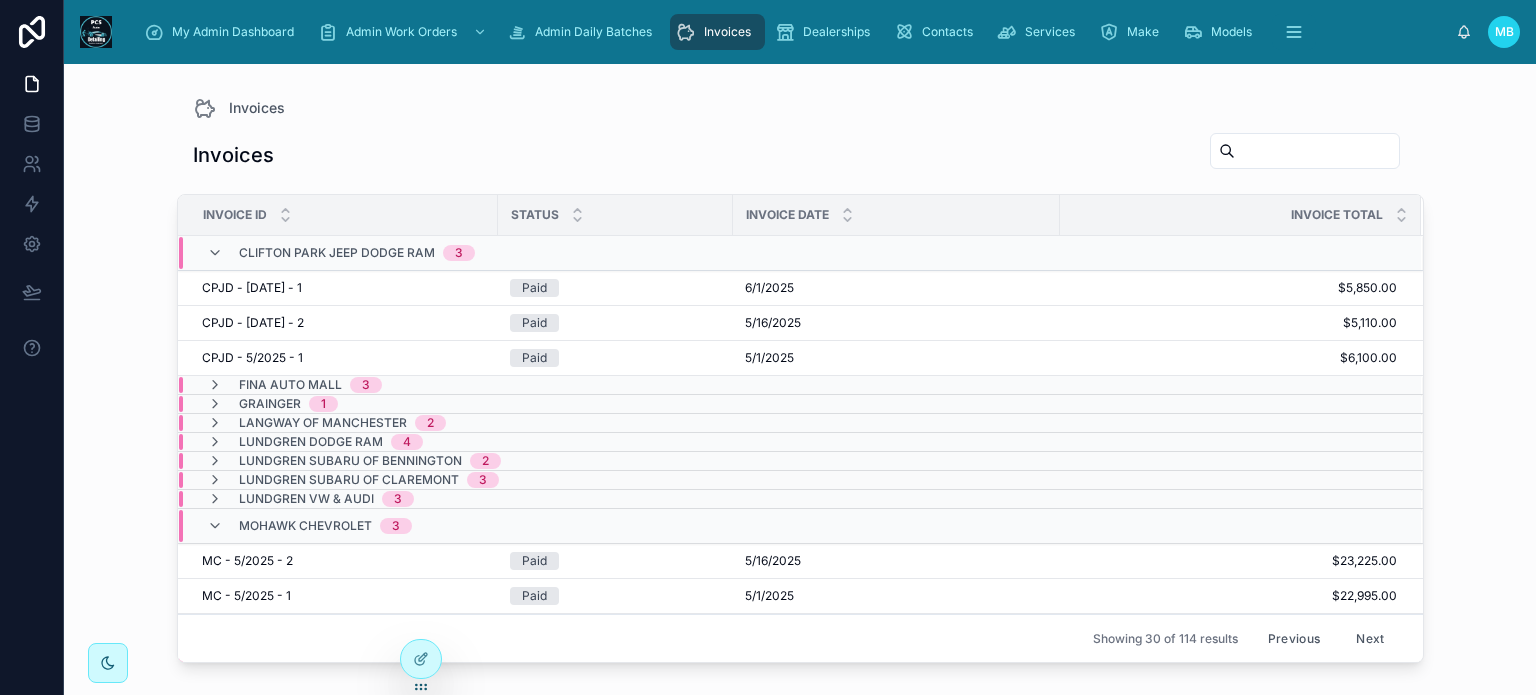 click on "Previous" at bounding box center (1294, 638) 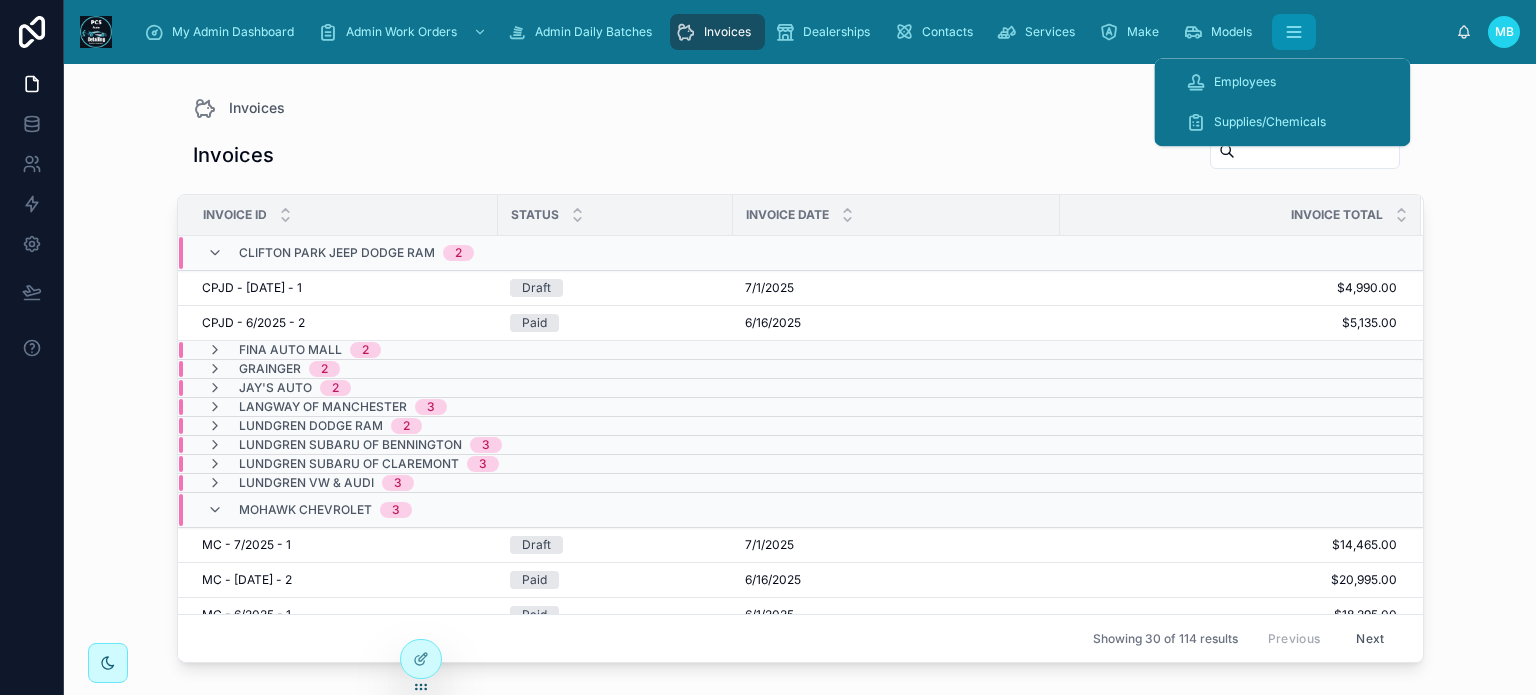 click 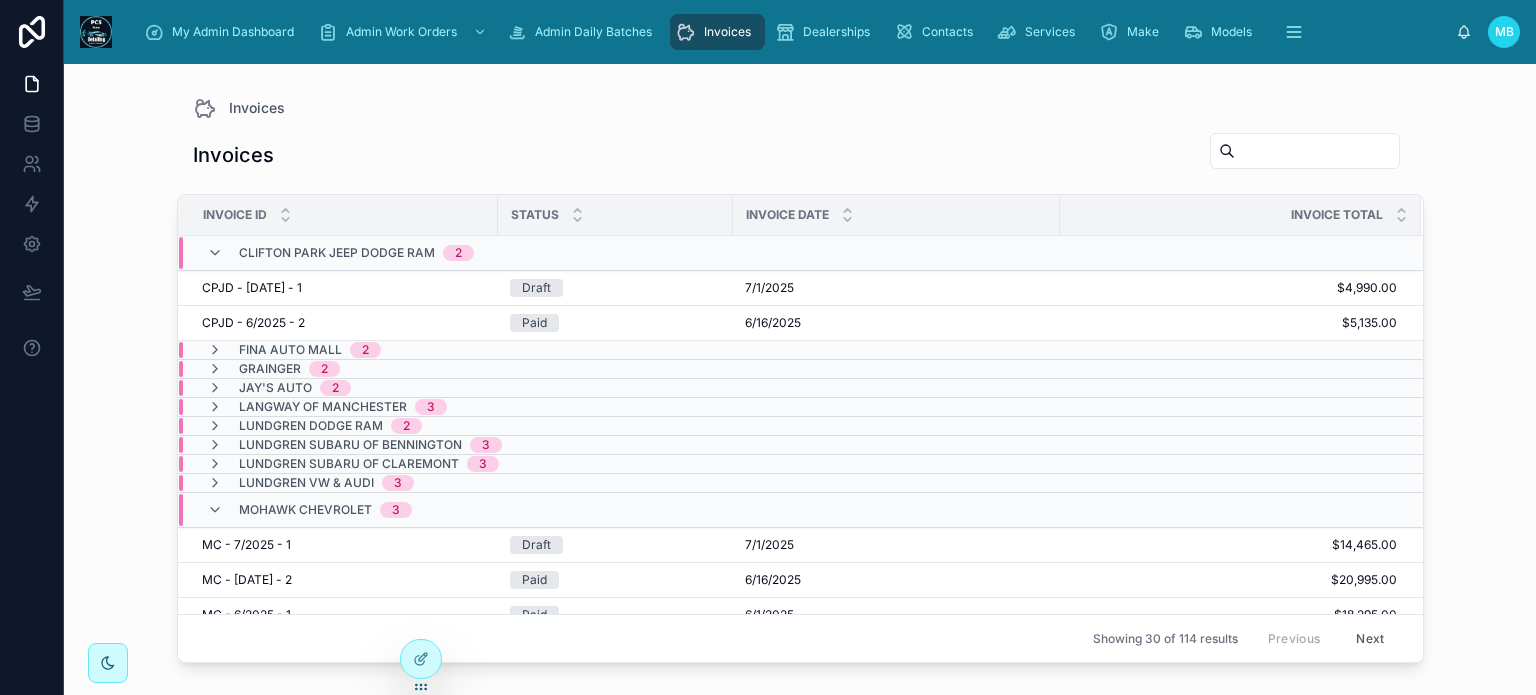 click on "Invoices" at bounding box center [727, 32] 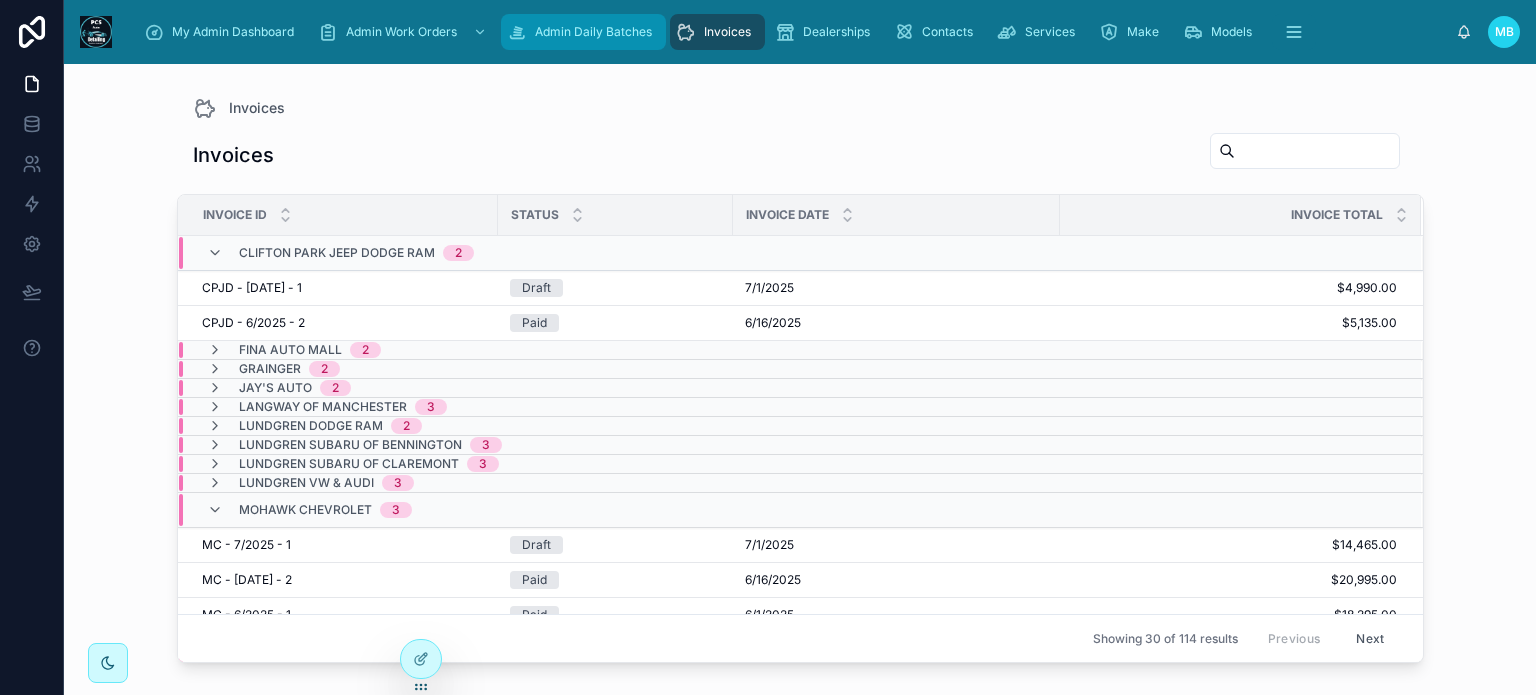 click on "Admin Daily Batches" at bounding box center [593, 32] 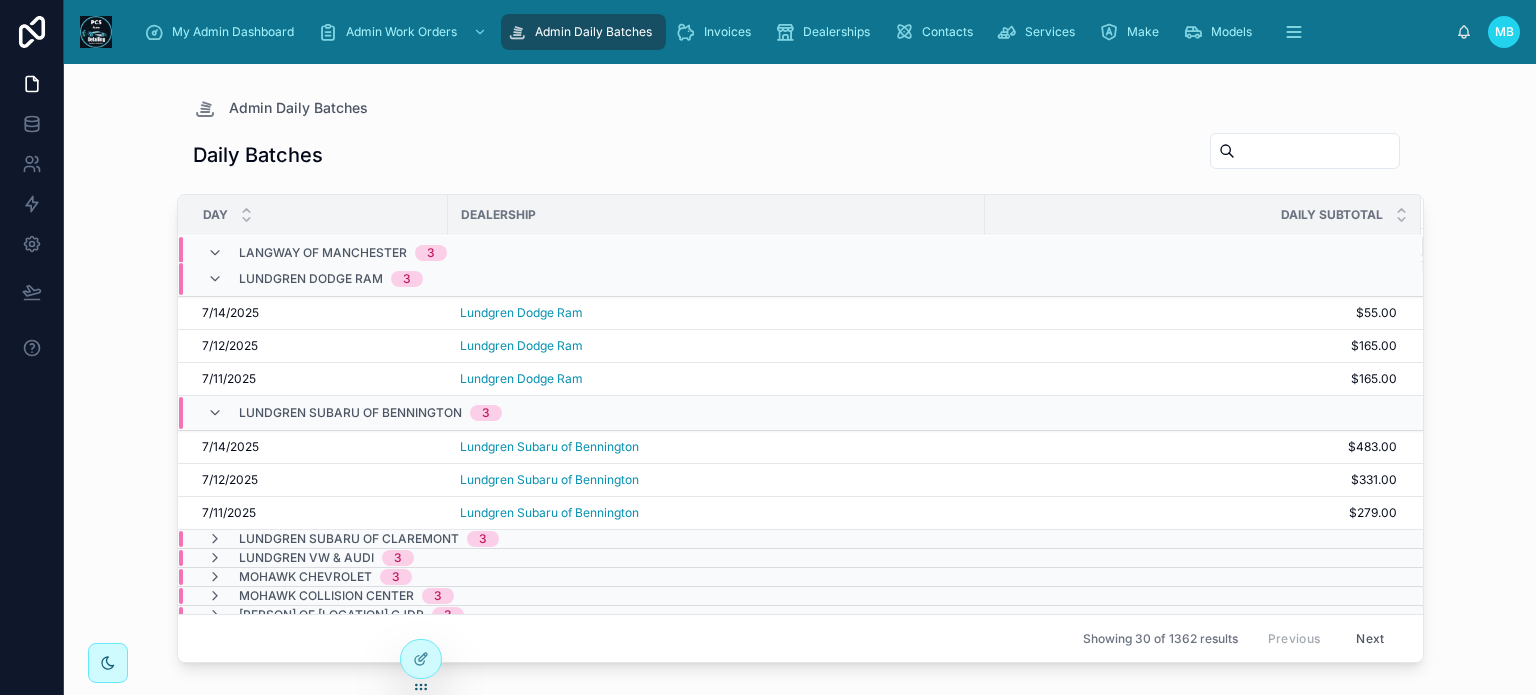 scroll, scrollTop: 165, scrollLeft: 0, axis: vertical 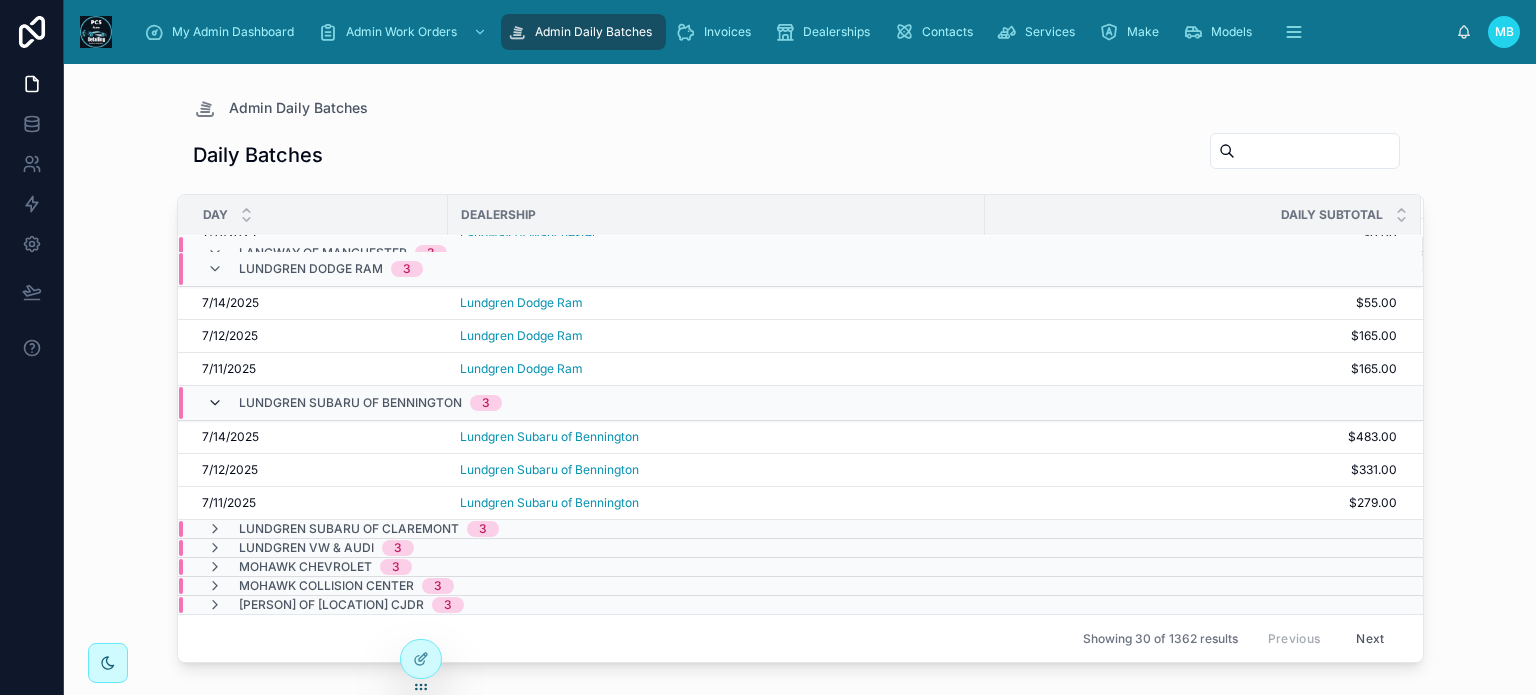 click at bounding box center [215, 403] 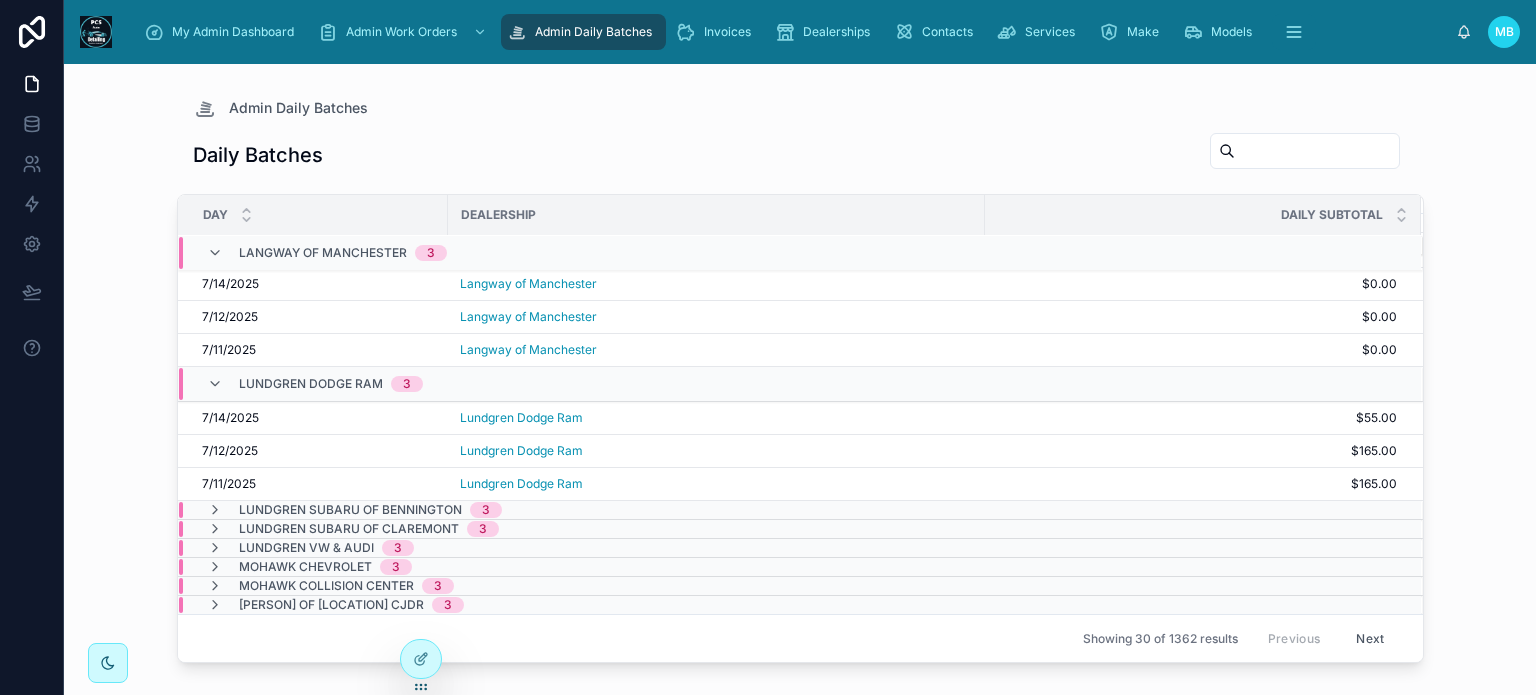 scroll, scrollTop: 51, scrollLeft: 0, axis: vertical 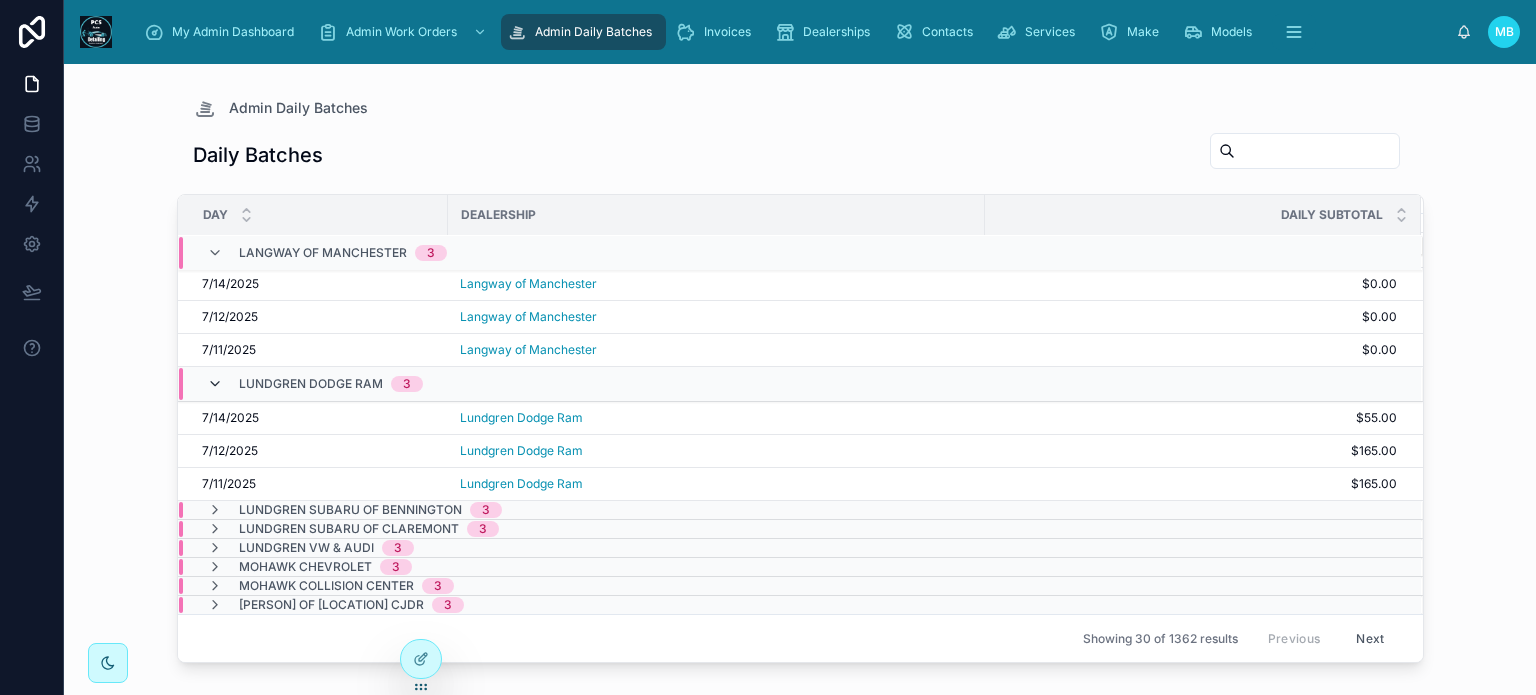 click at bounding box center [215, 384] 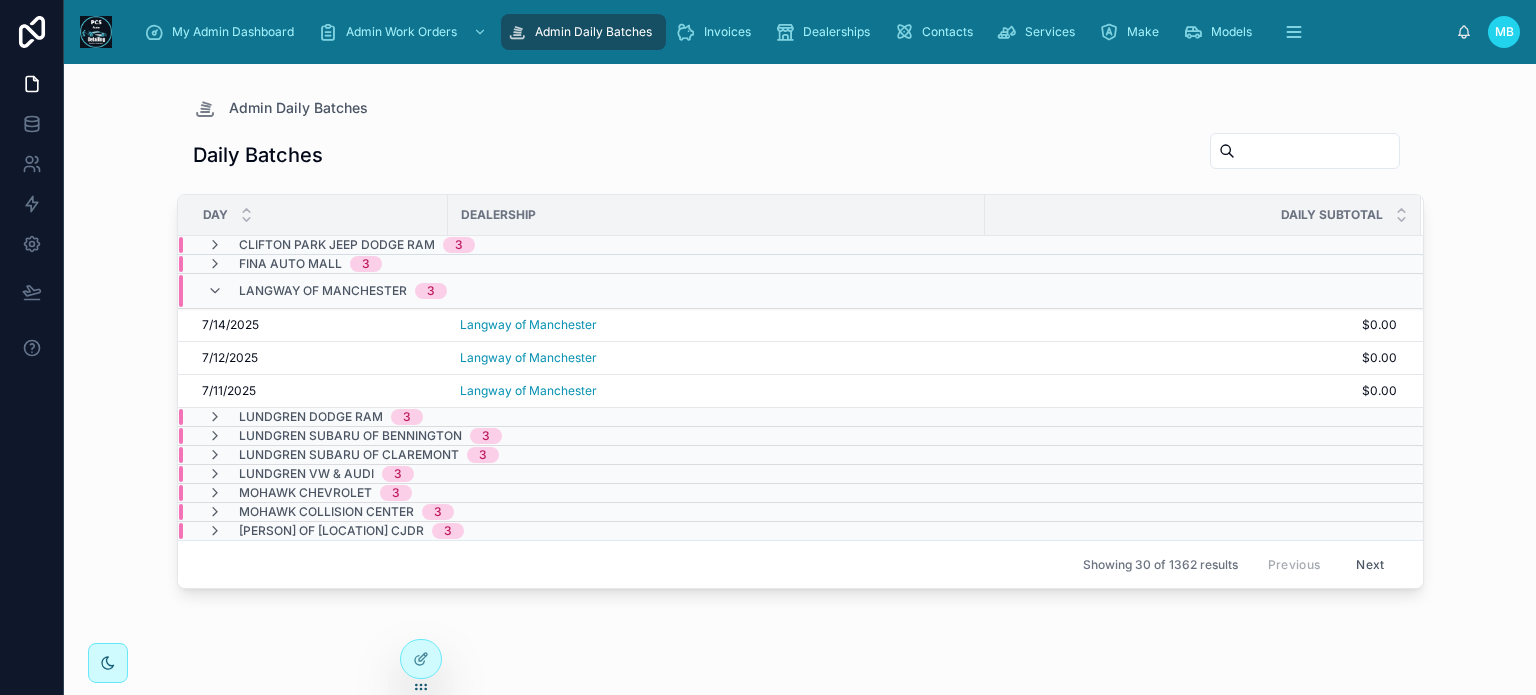 scroll, scrollTop: 0, scrollLeft: 0, axis: both 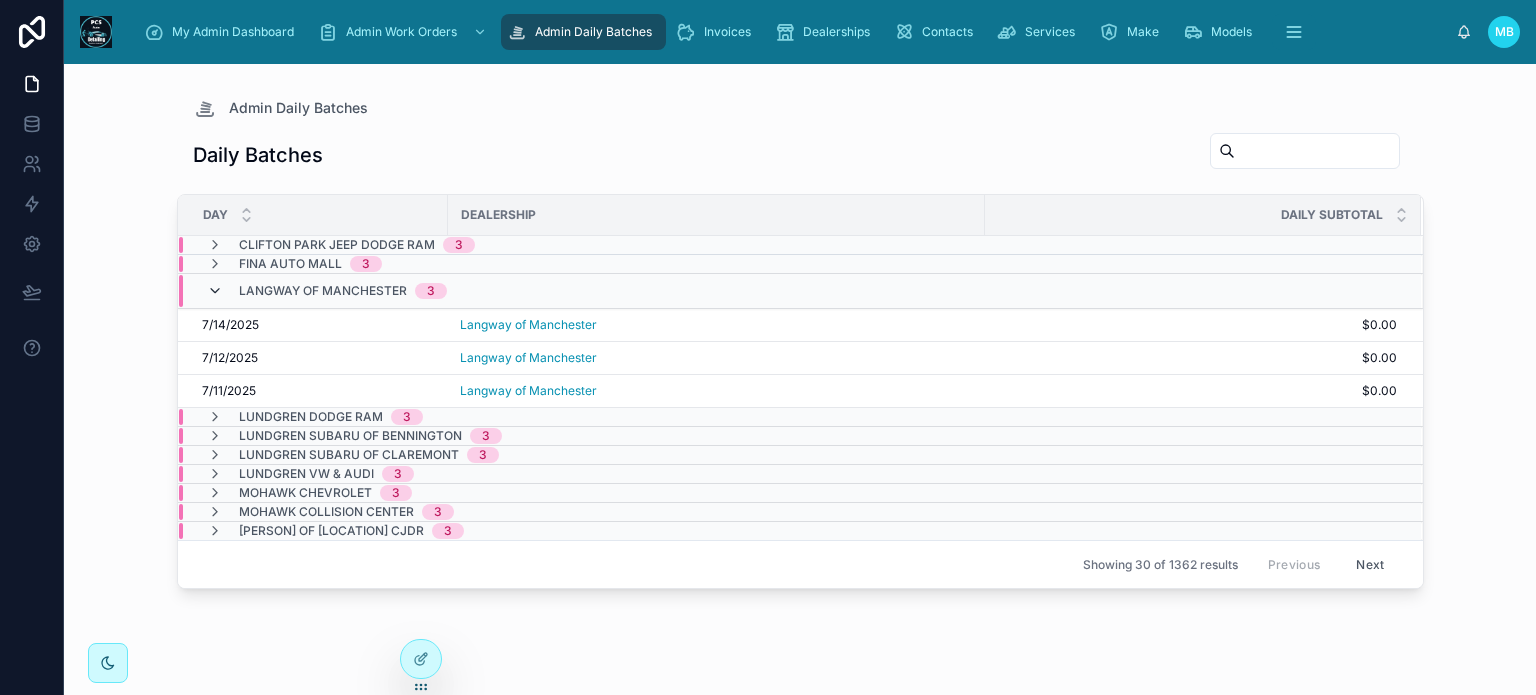 click at bounding box center [215, 291] 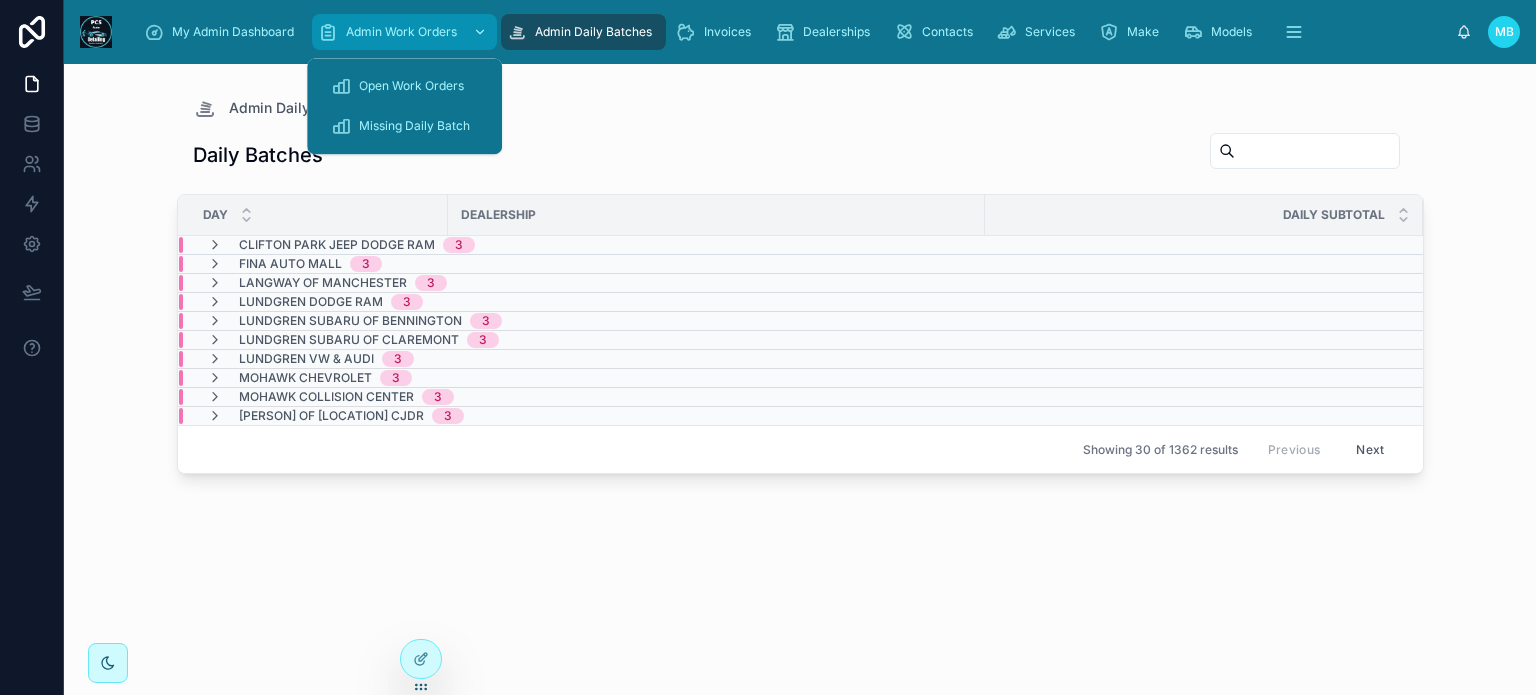 click on "Admin Work Orders" at bounding box center [401, 32] 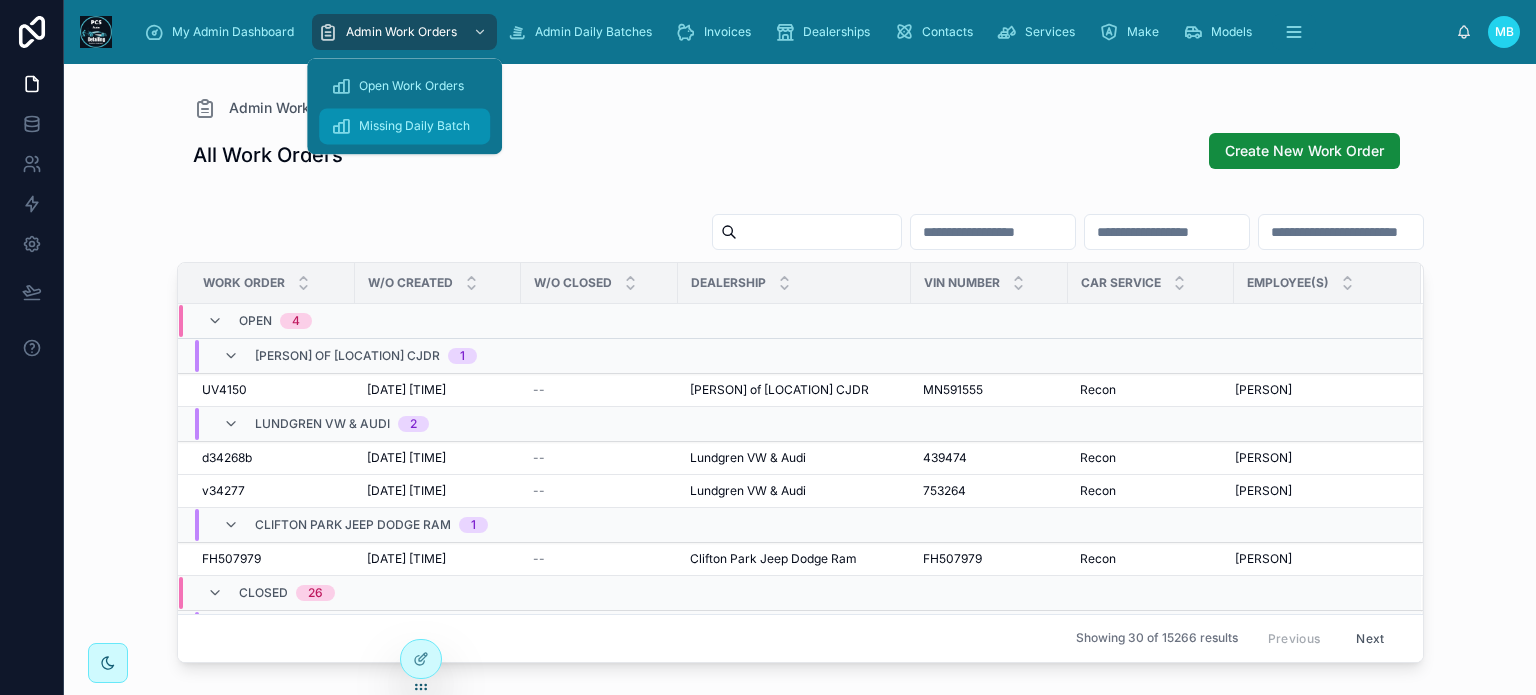 click on "Missing Daily Batch" at bounding box center (414, 126) 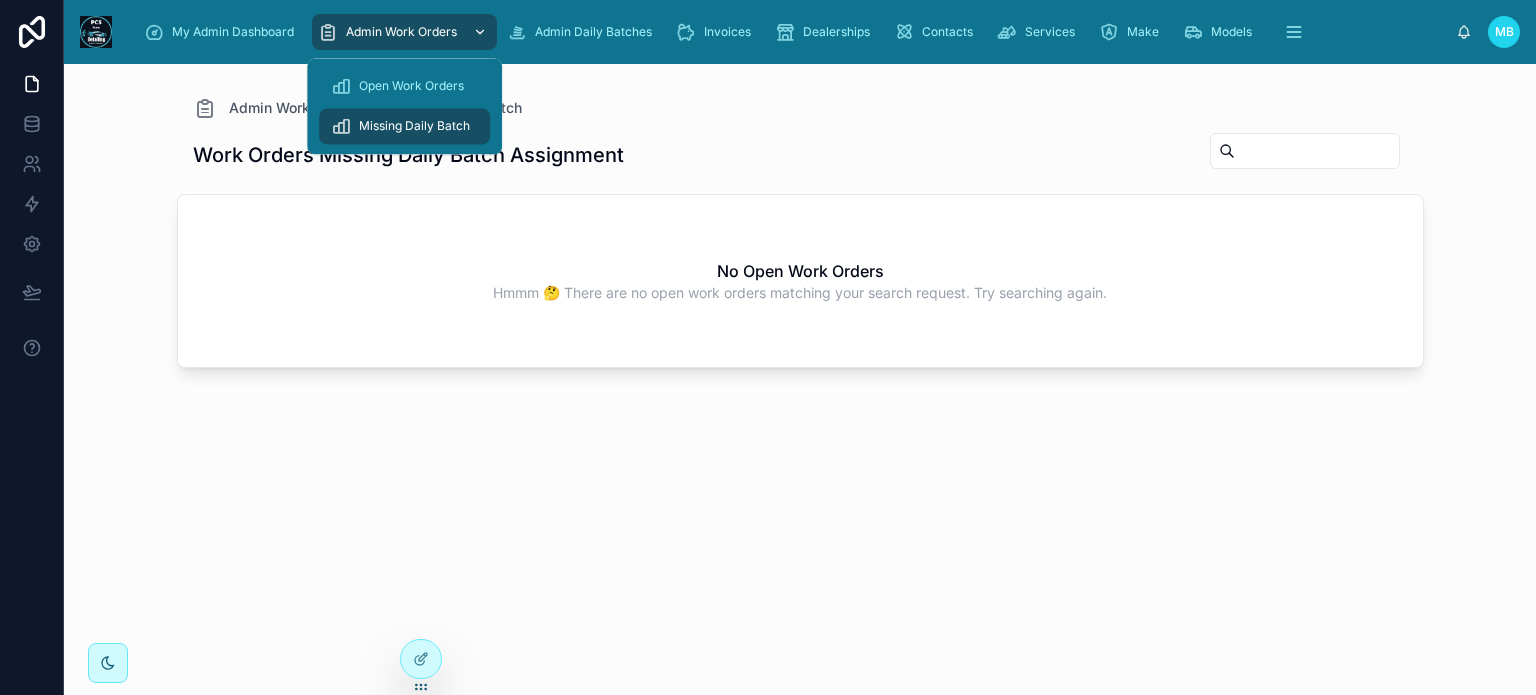 click on "Admin Work Orders" at bounding box center [401, 32] 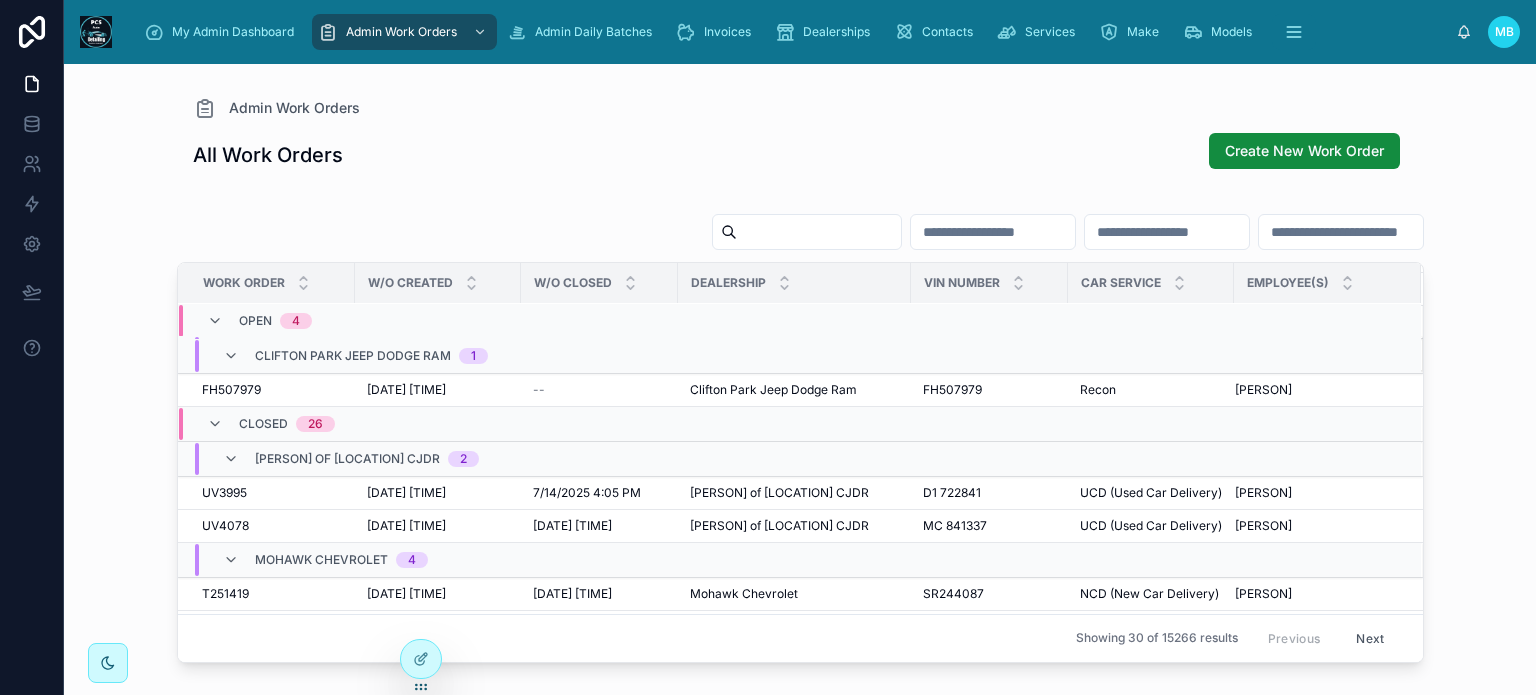 scroll, scrollTop: 0, scrollLeft: 0, axis: both 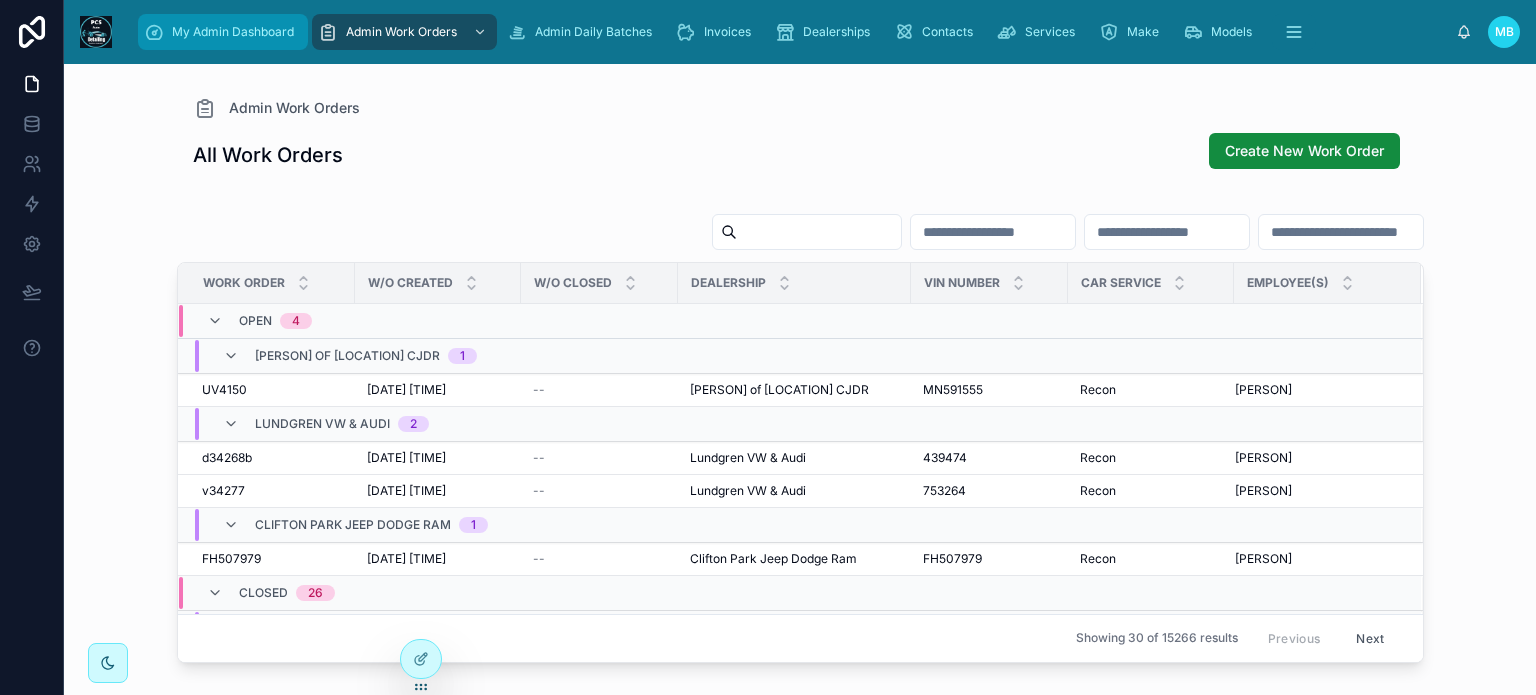 click on "My Admin Dashboard" at bounding box center [233, 32] 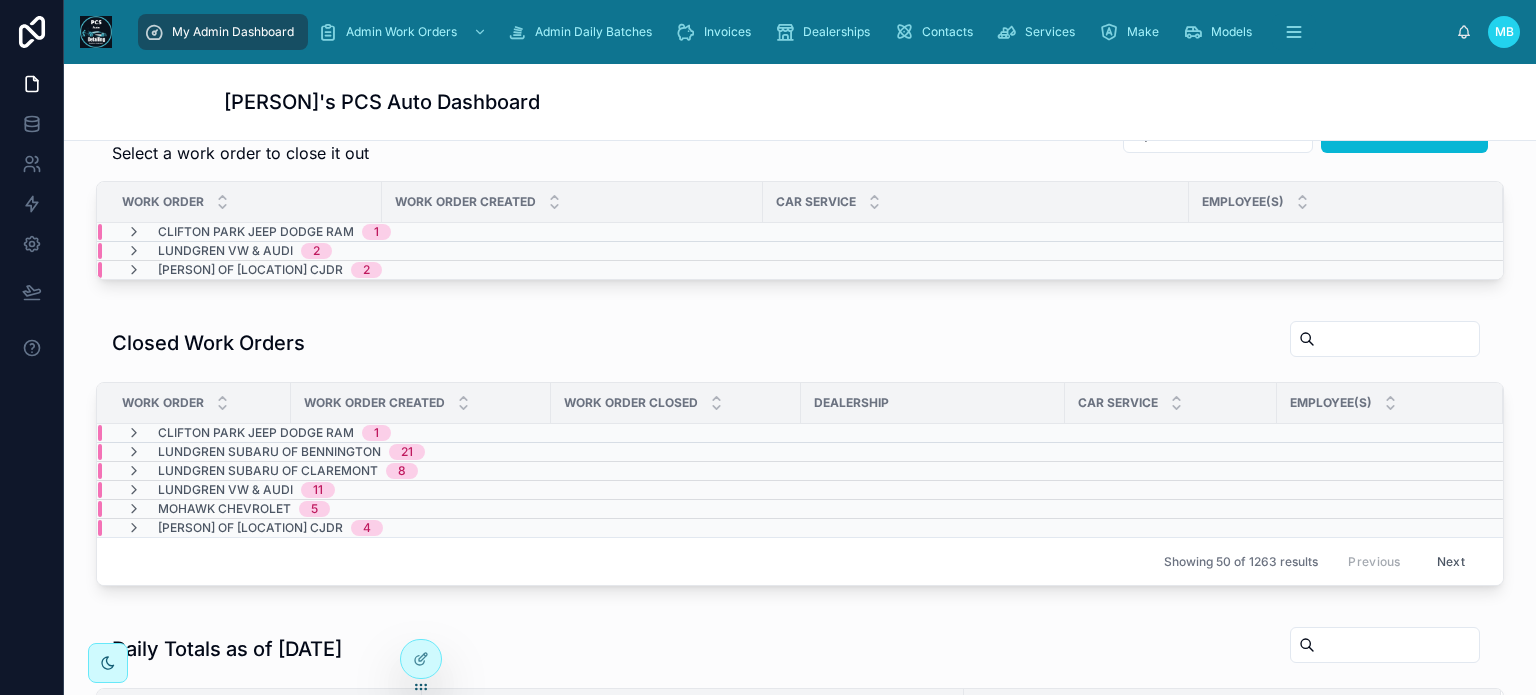 scroll, scrollTop: 600, scrollLeft: 0, axis: vertical 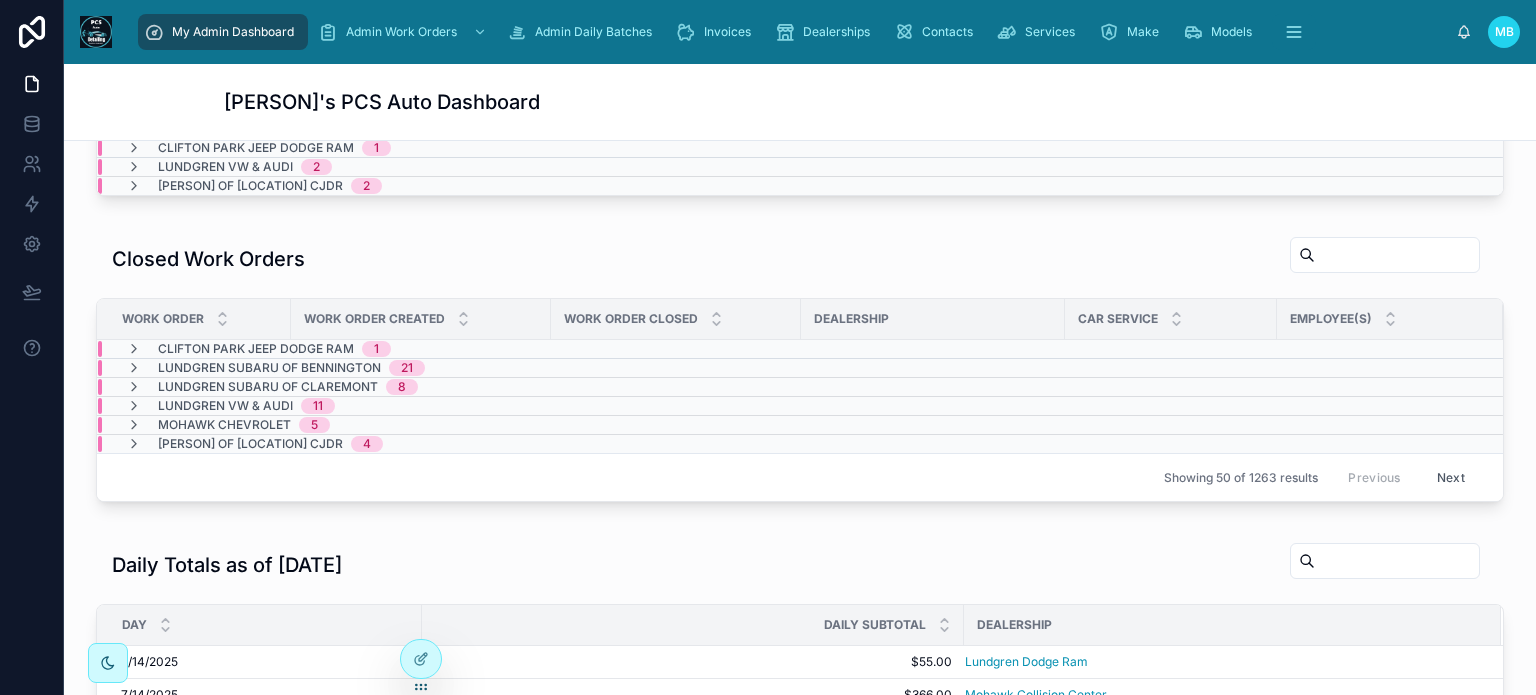 click on "Lundgren Subaru of Bennington" at bounding box center [269, 368] 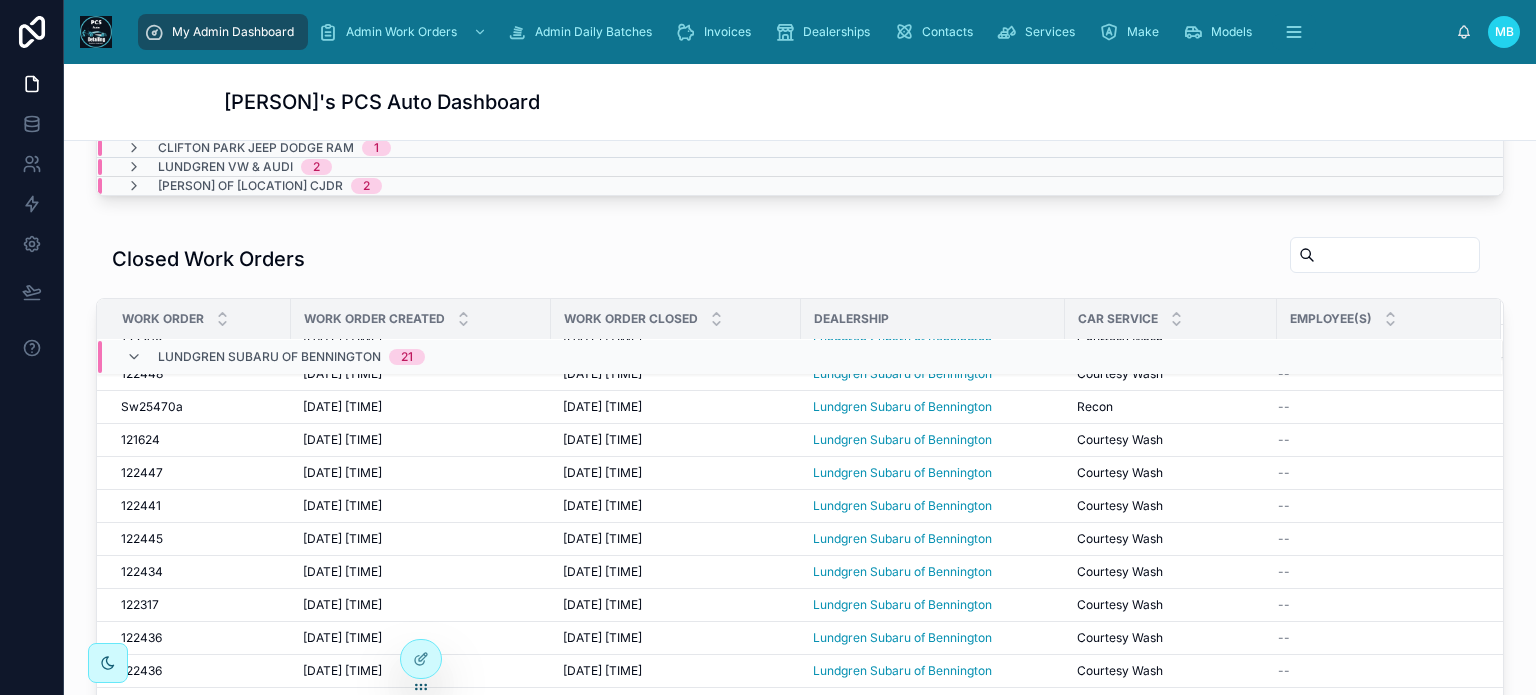 scroll, scrollTop: 420, scrollLeft: 0, axis: vertical 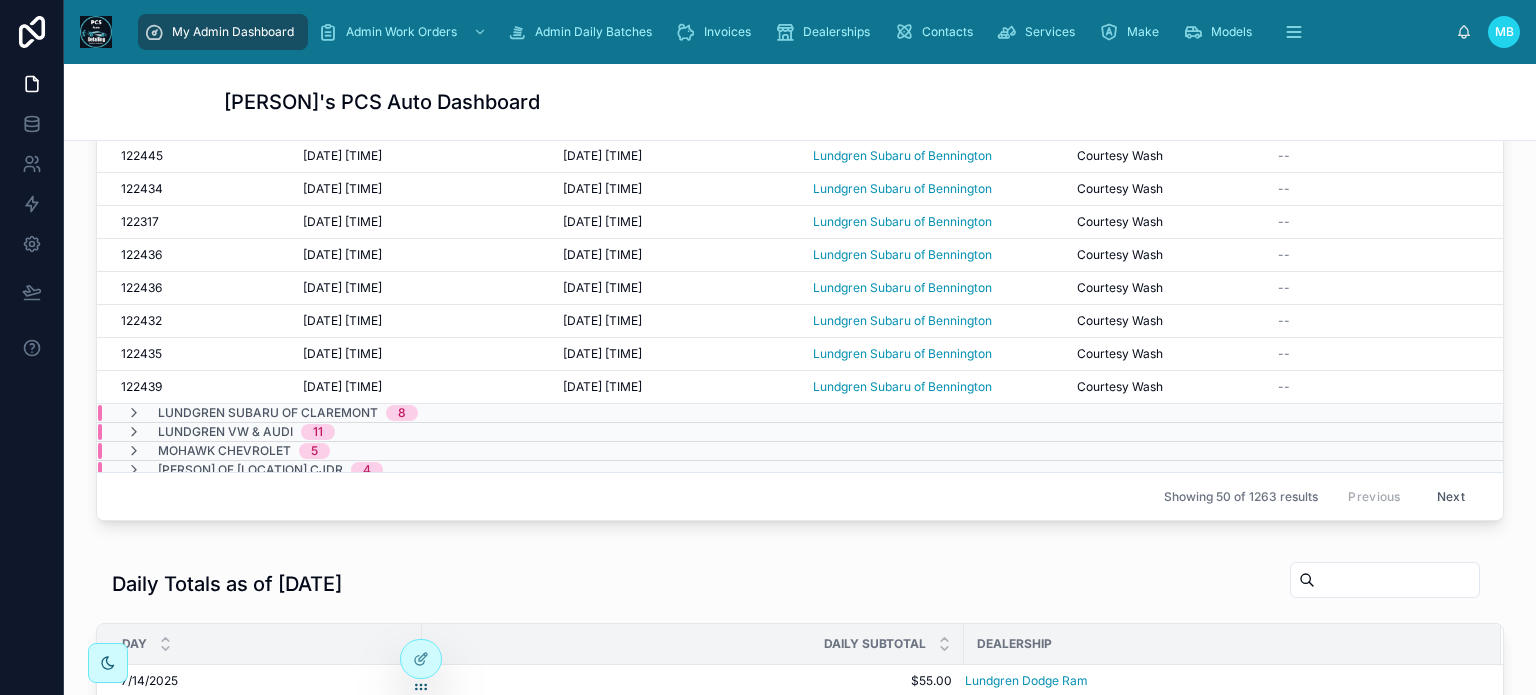 click on "Next" at bounding box center (1451, 496) 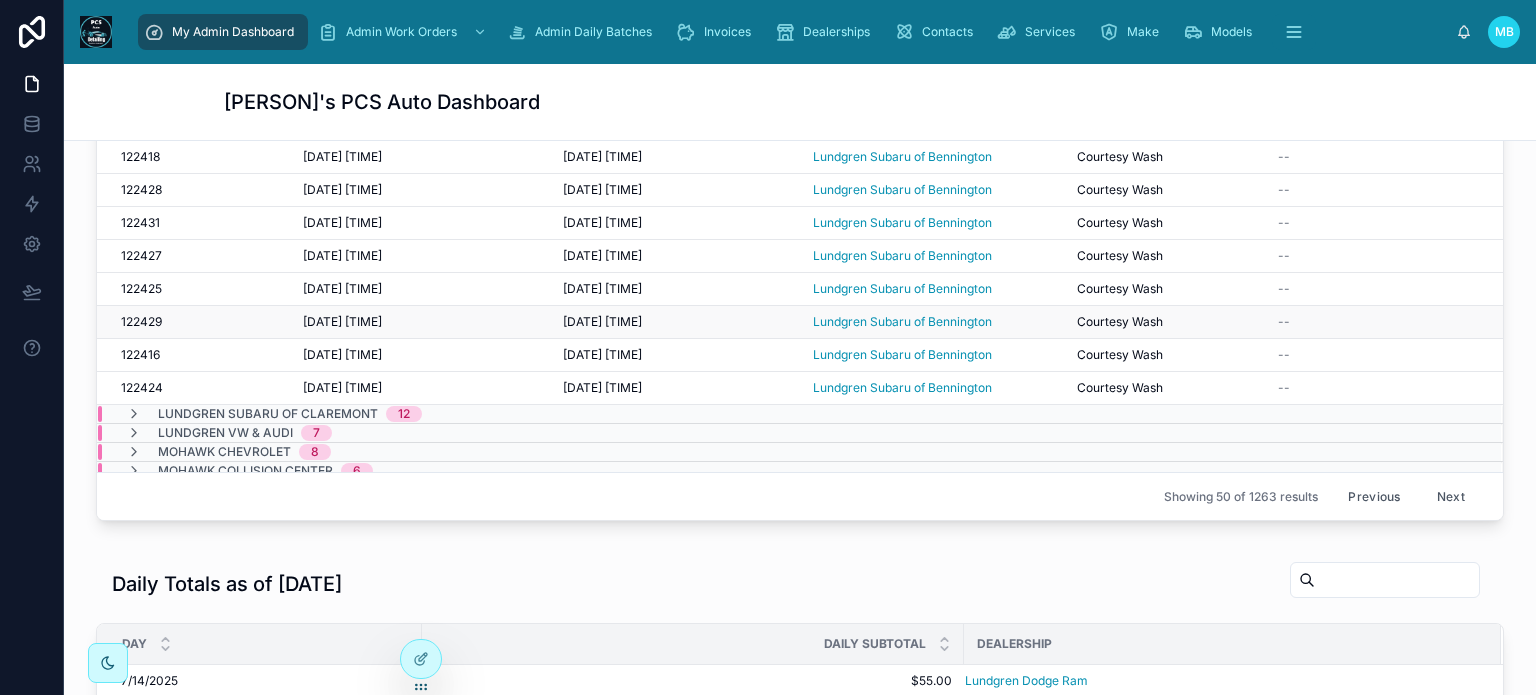 scroll, scrollTop: 0, scrollLeft: 0, axis: both 